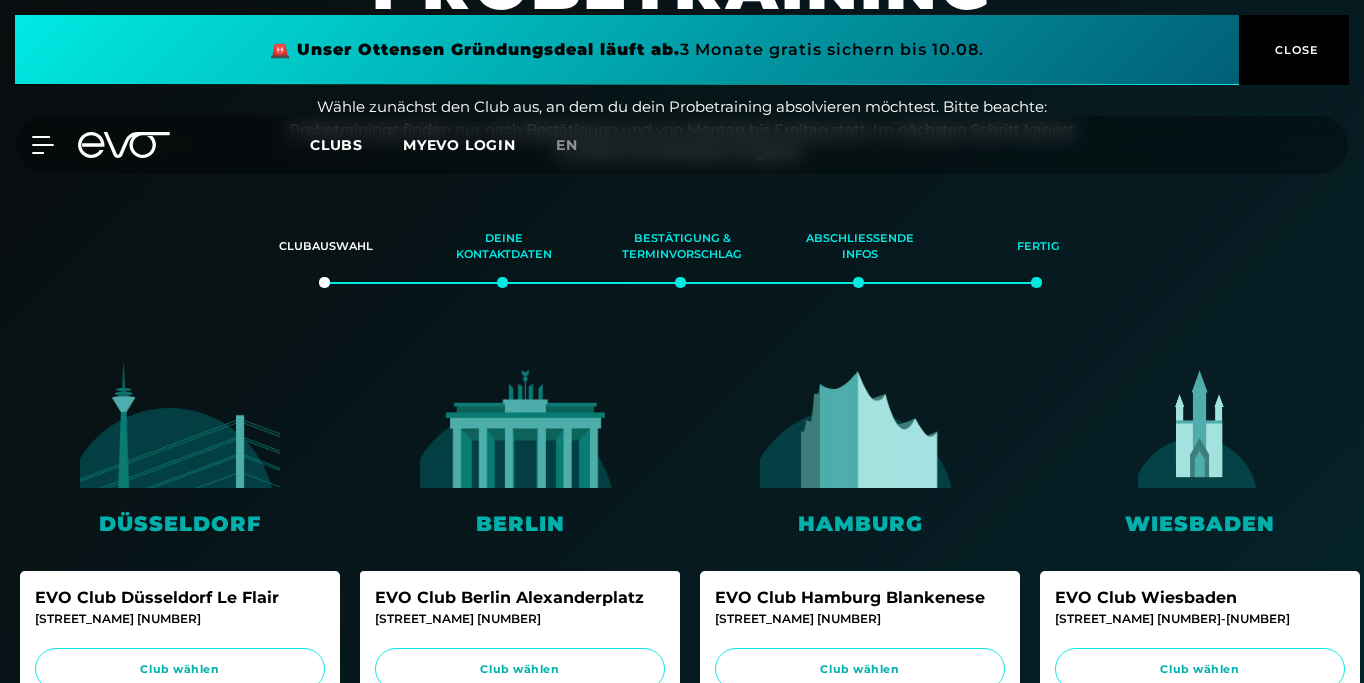 scroll, scrollTop: 0, scrollLeft: 0, axis: both 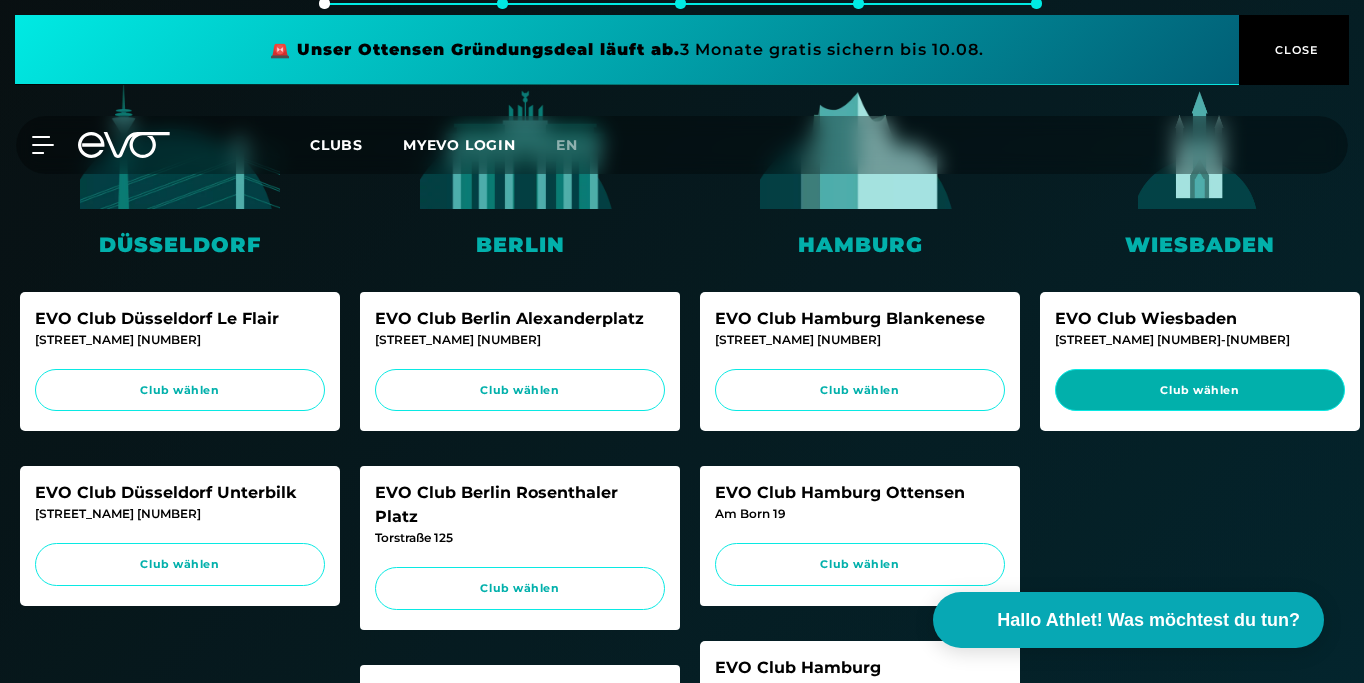 click on "Club wählen" at bounding box center [1200, 390] 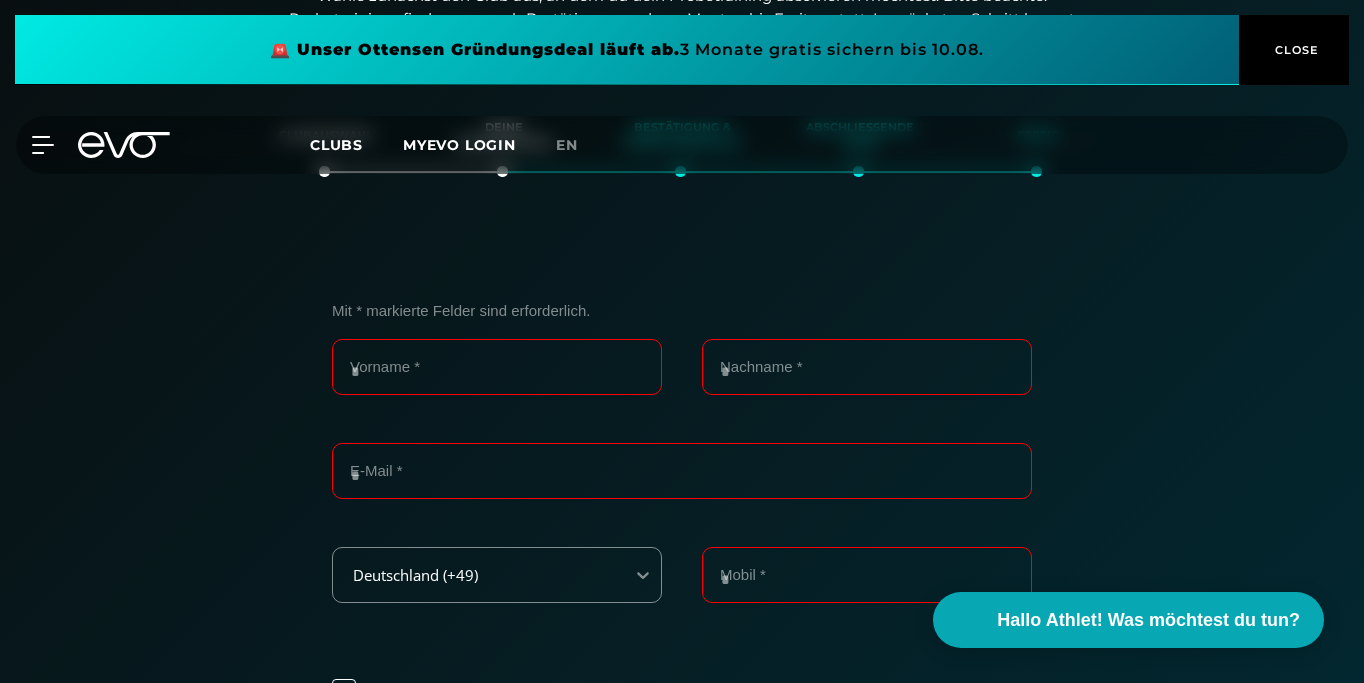scroll, scrollTop: 423, scrollLeft: 0, axis: vertical 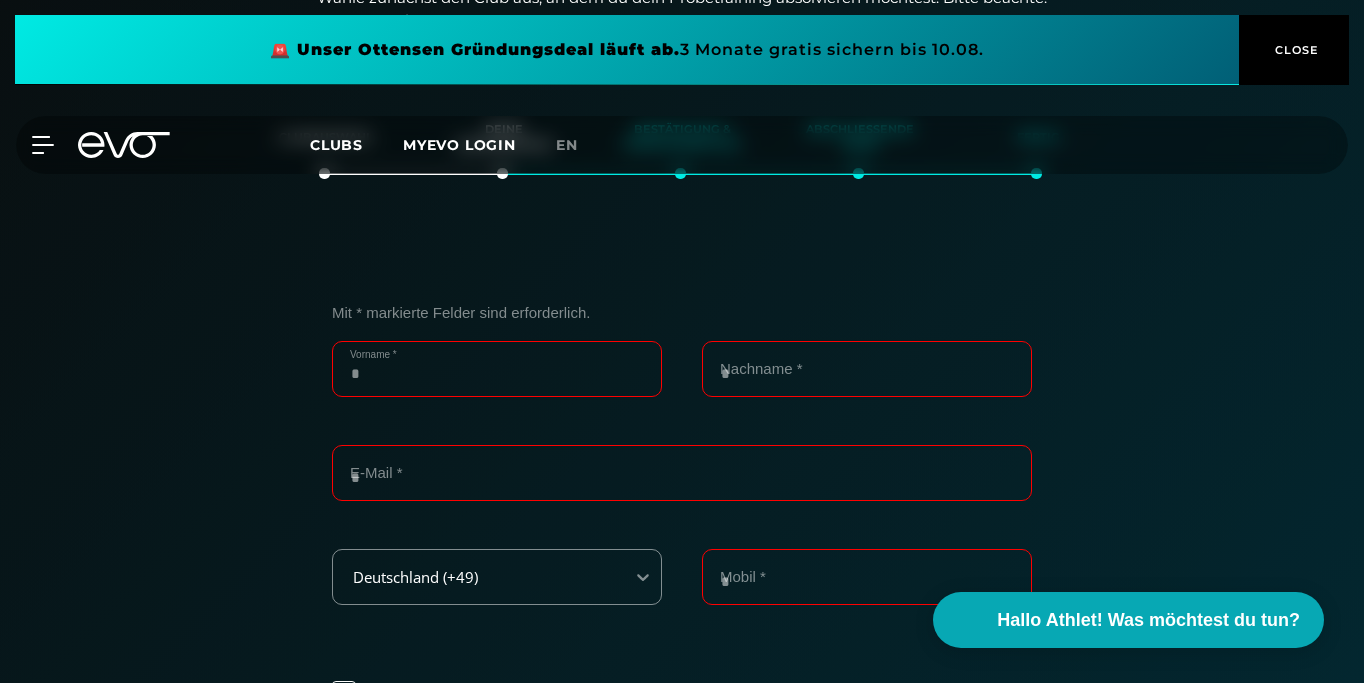 click on "Vorname *" at bounding box center [497, 369] 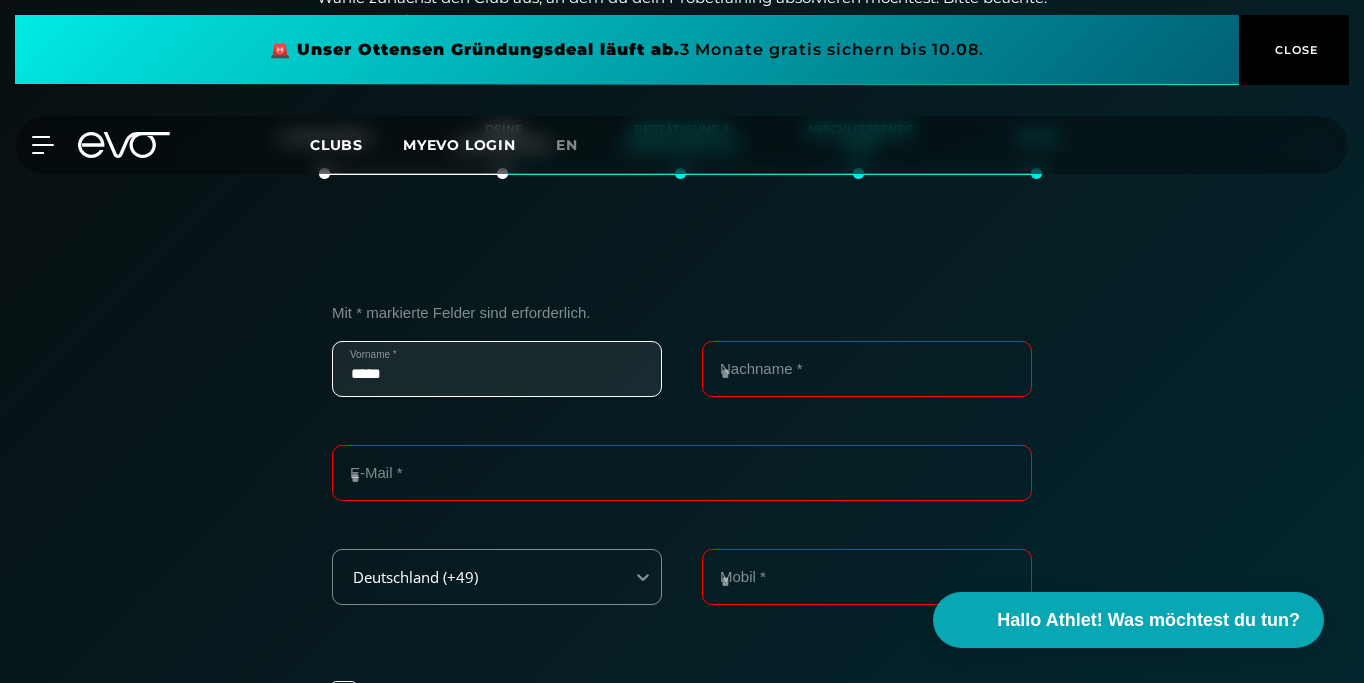 type on "*****" 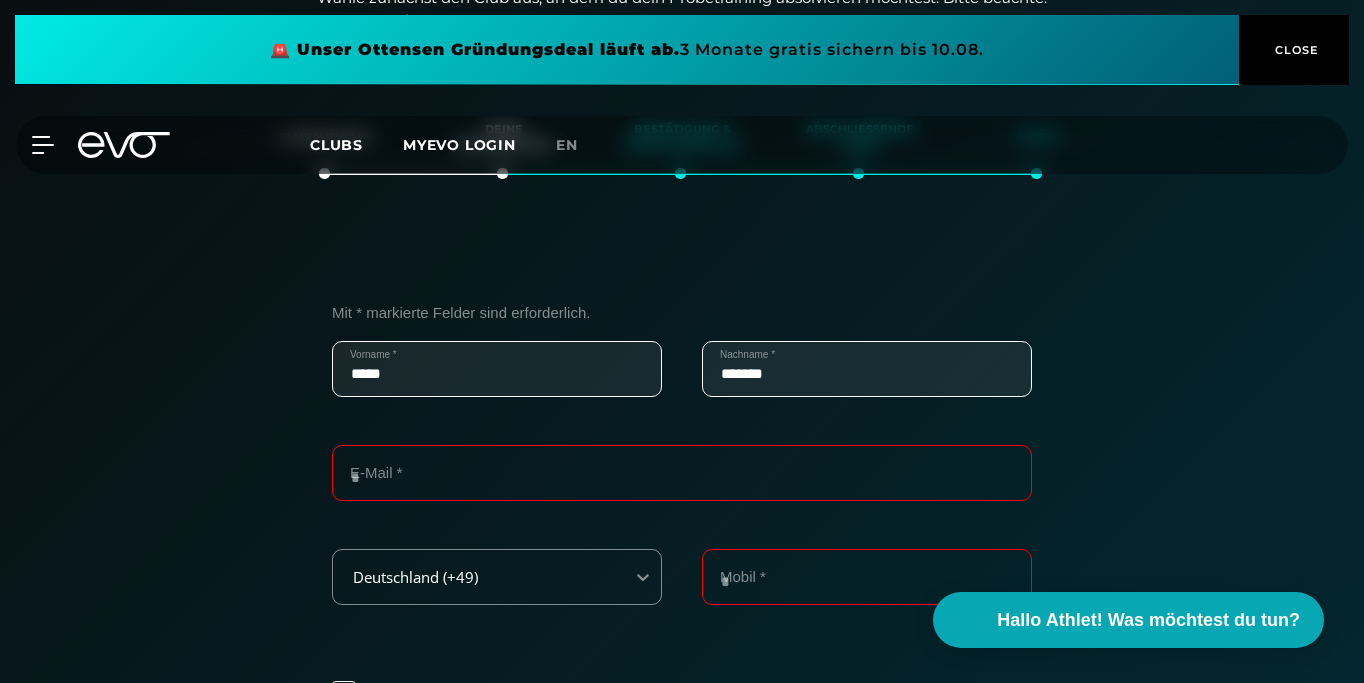type on "*******" 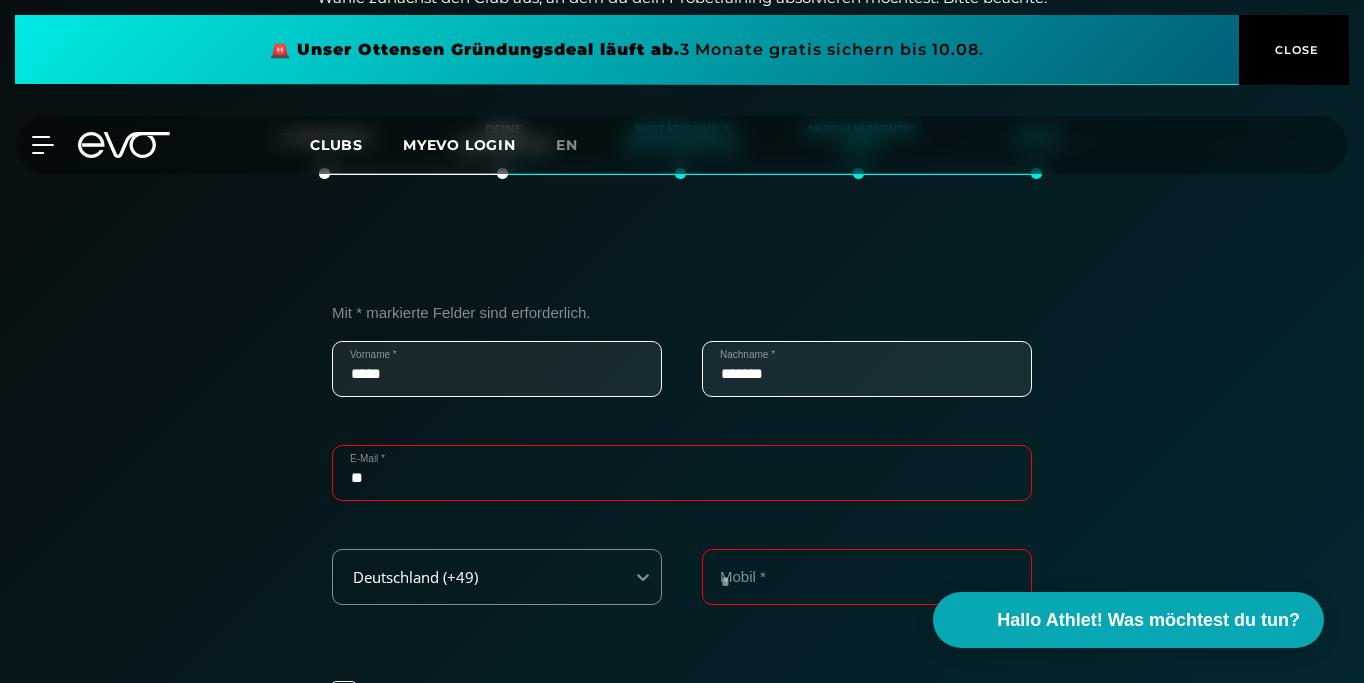 type on "**********" 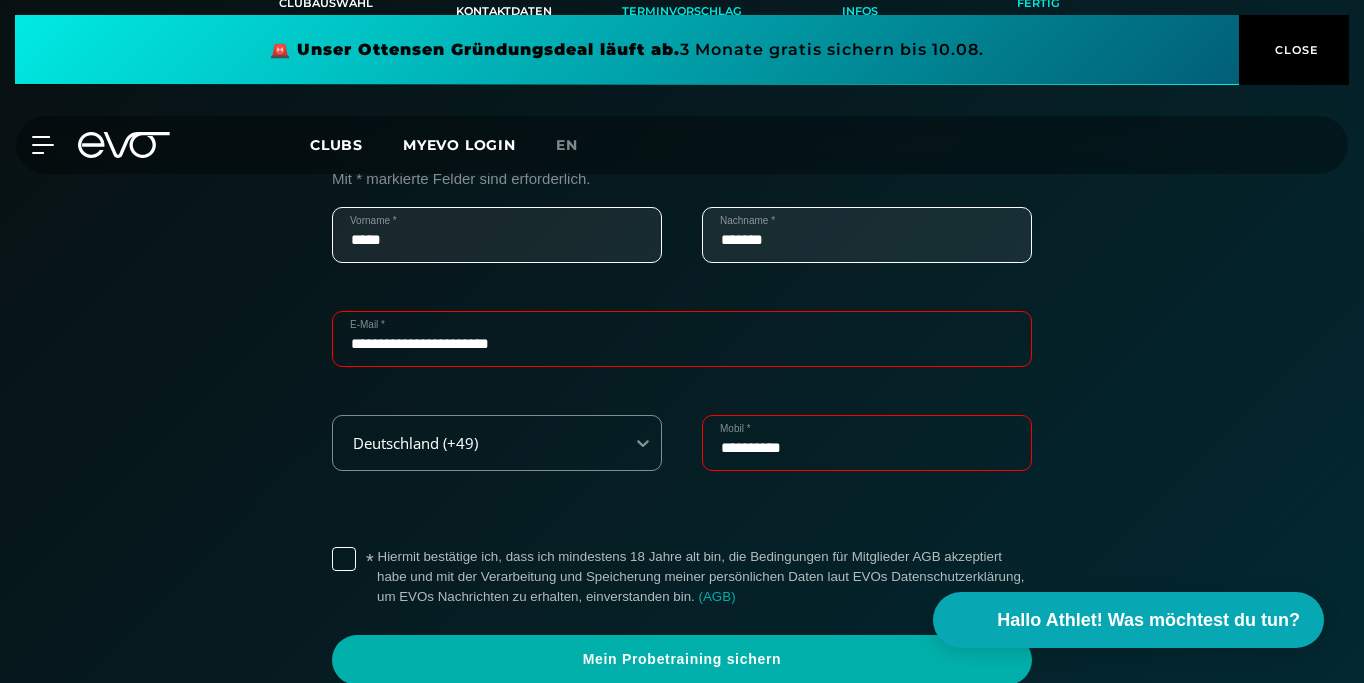 scroll, scrollTop: 571, scrollLeft: 0, axis: vertical 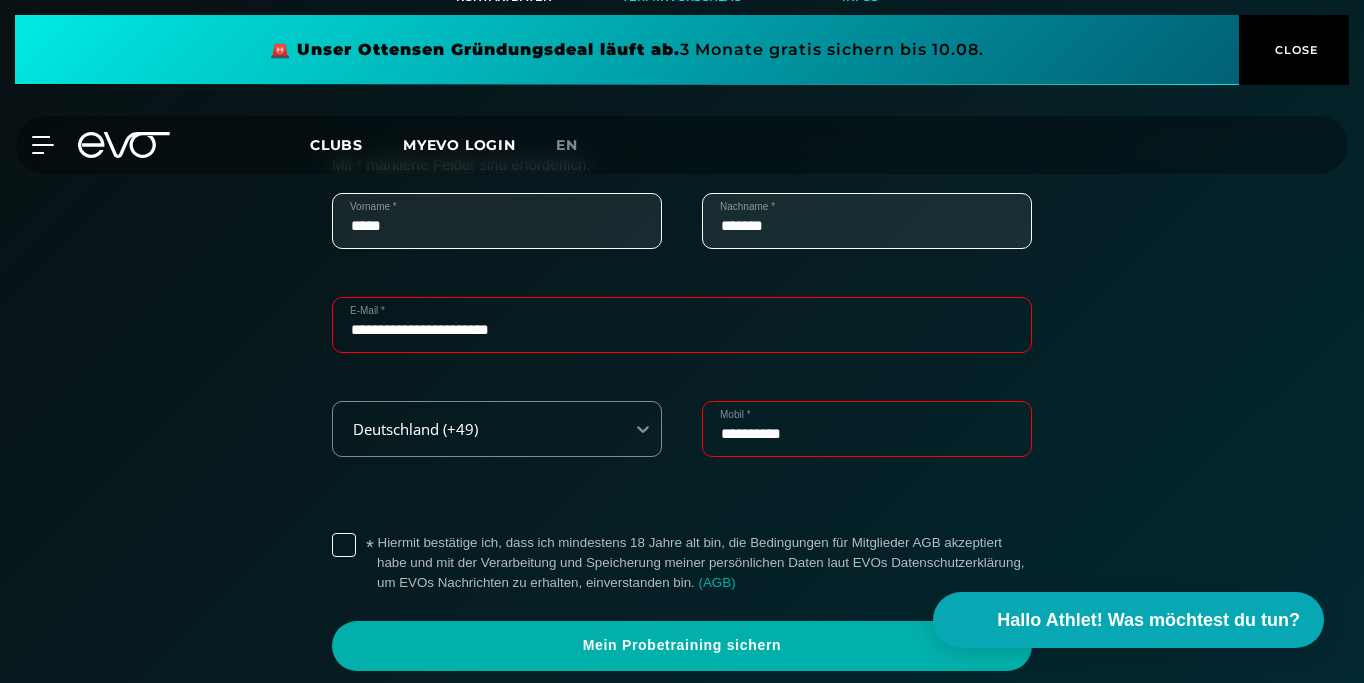 click on "**********" at bounding box center [867, 429] 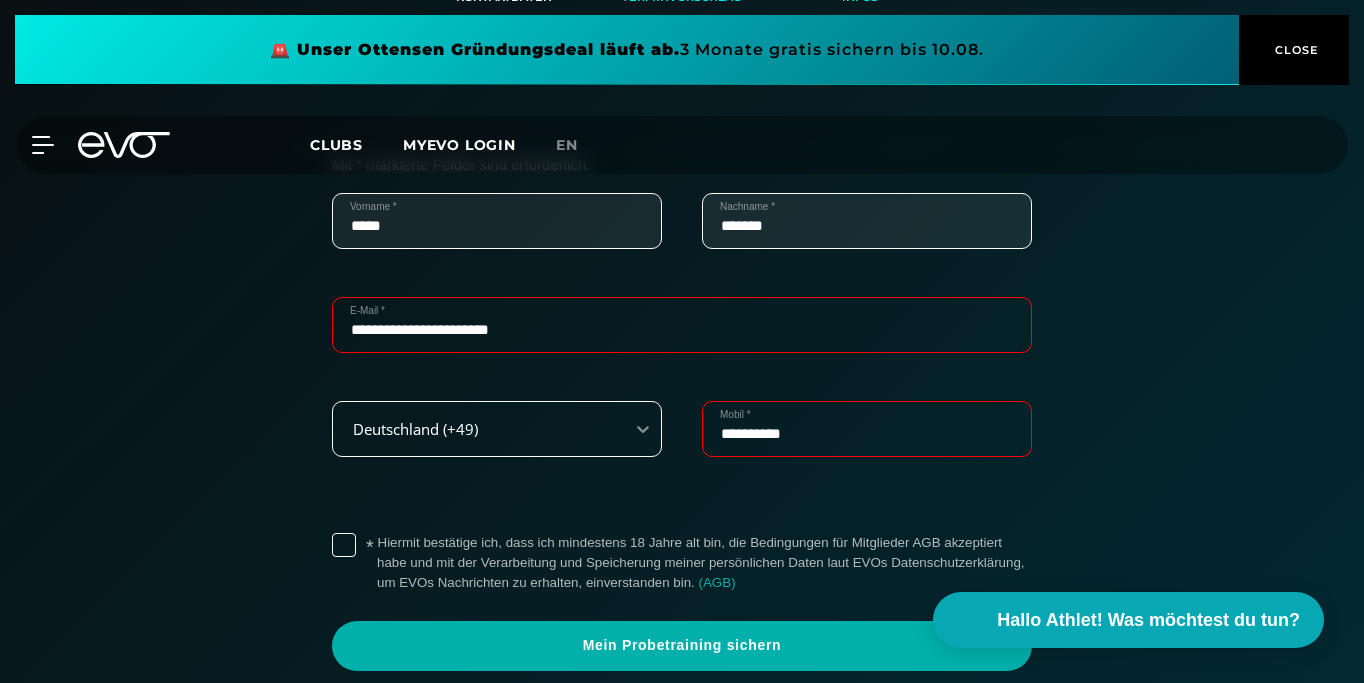 drag, startPoint x: 859, startPoint y: 434, endPoint x: 644, endPoint y: 403, distance: 217.22339 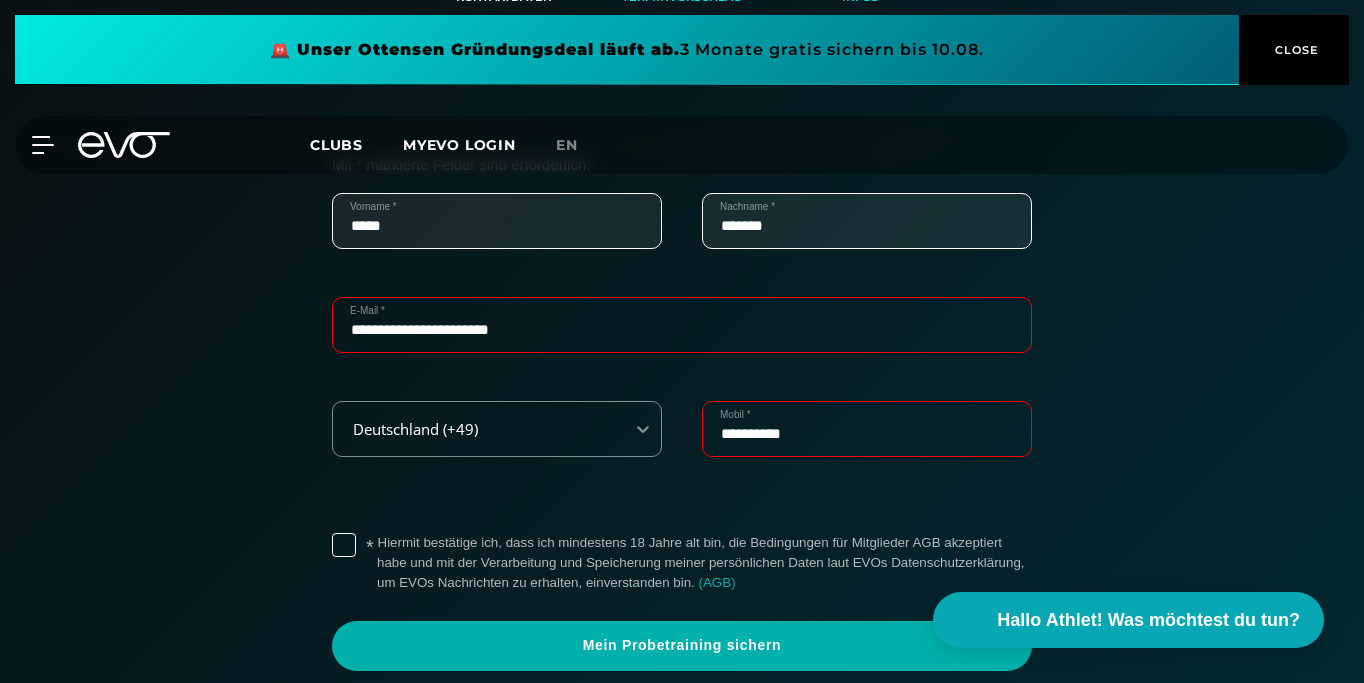 type on "**********" 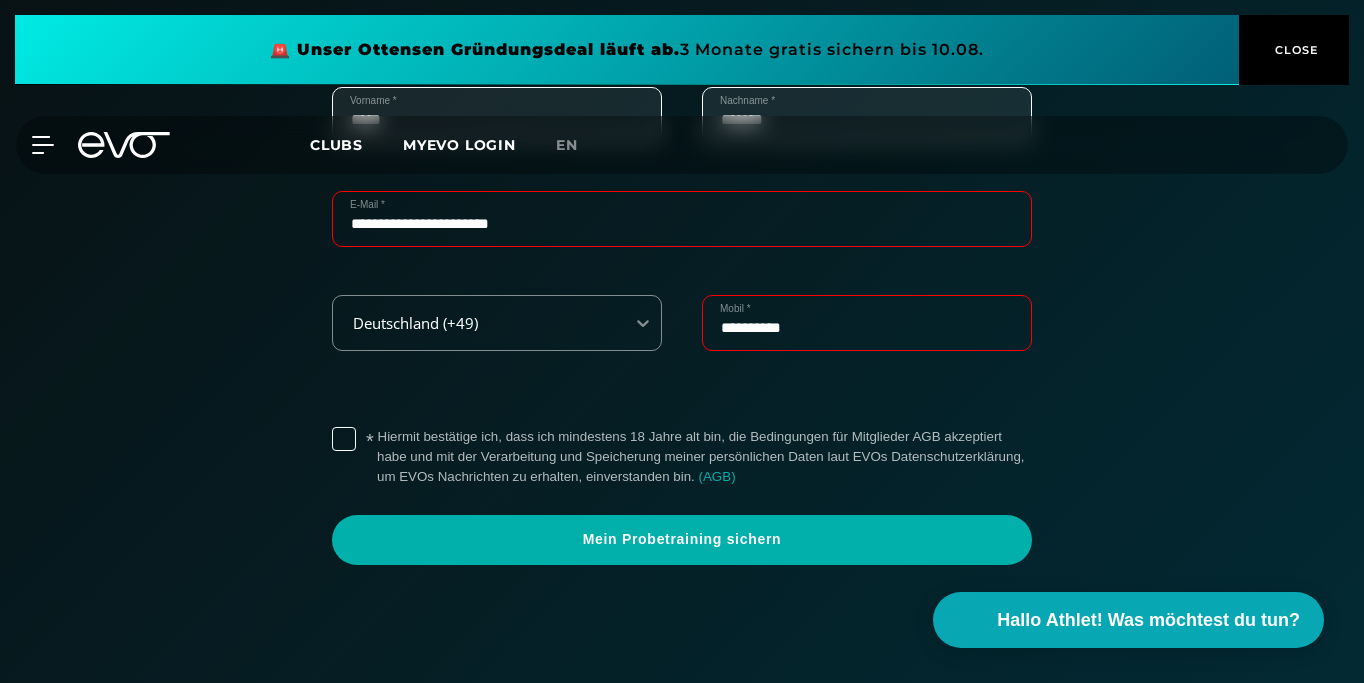 scroll, scrollTop: 699, scrollLeft: 0, axis: vertical 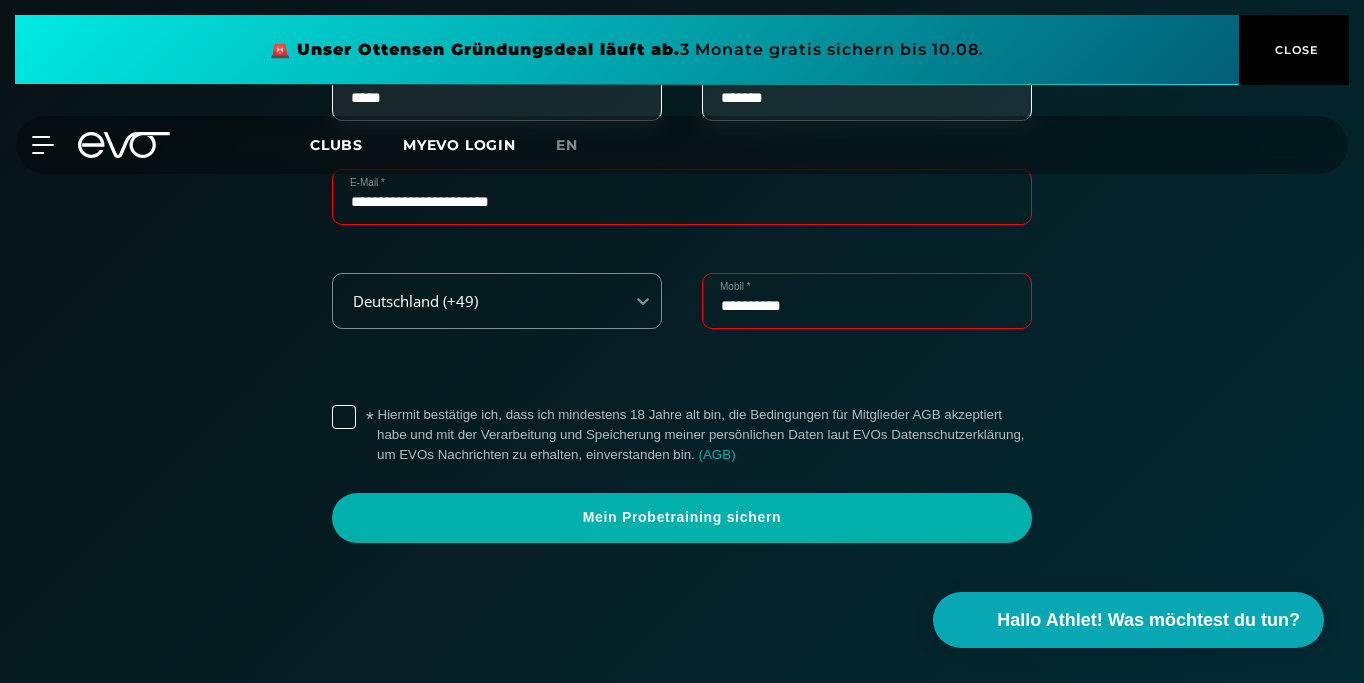 click on "*   Hiermit bestätige ich, dass ich mindestens 18 Jahre alt bin, die Bedingungen für Mitglieder AGB akzeptiert habe und mit der Verarbeitung und Speicherung meiner persönlichen Daten laut EVOs Datenschutzerklärung, um EVOs Nachrichten zu erhalten, einverstanden bin.   ( AGB )" at bounding box center (704, 435) 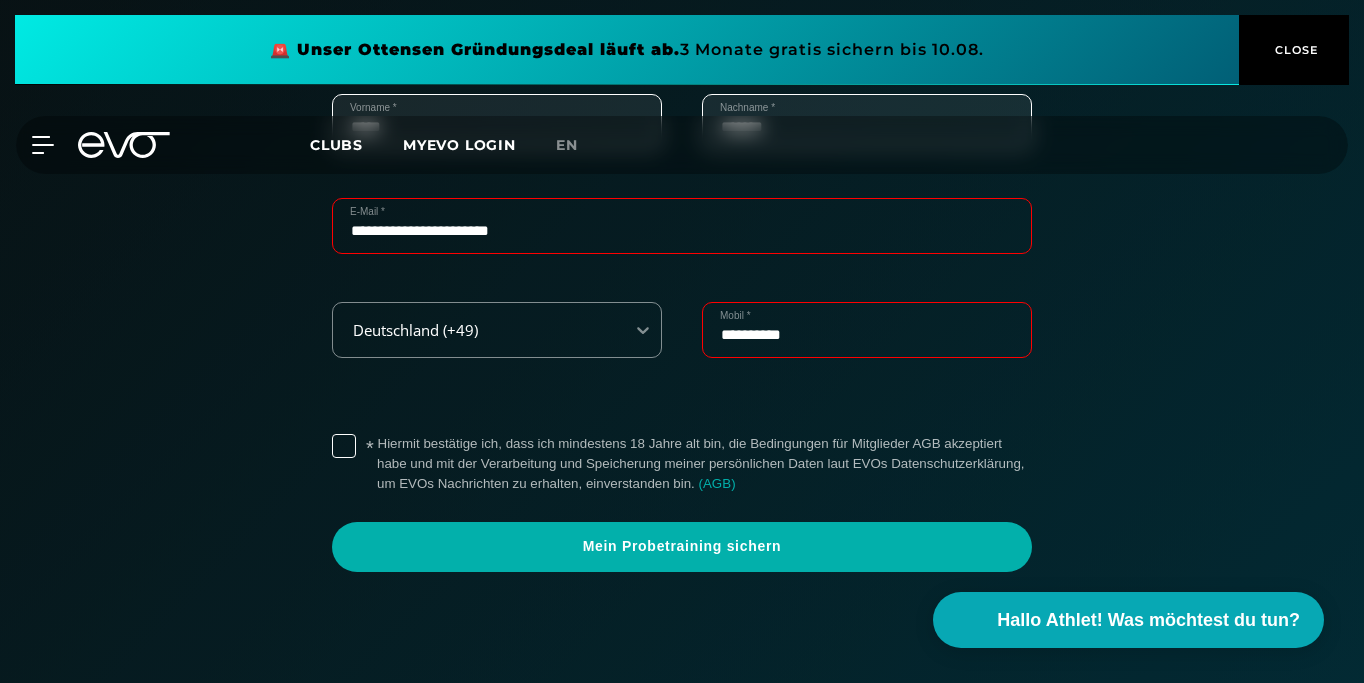 scroll, scrollTop: 686, scrollLeft: 0, axis: vertical 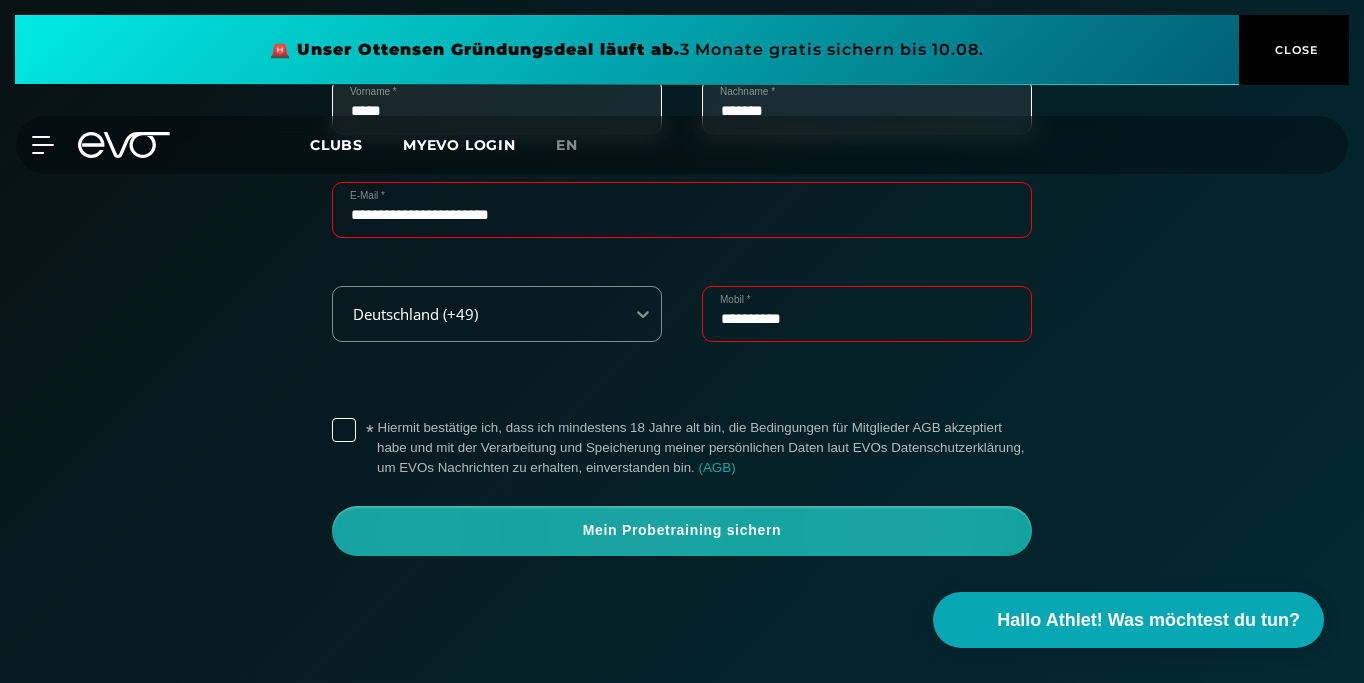 click on "Mein Probetraining sichern" at bounding box center [682, 531] 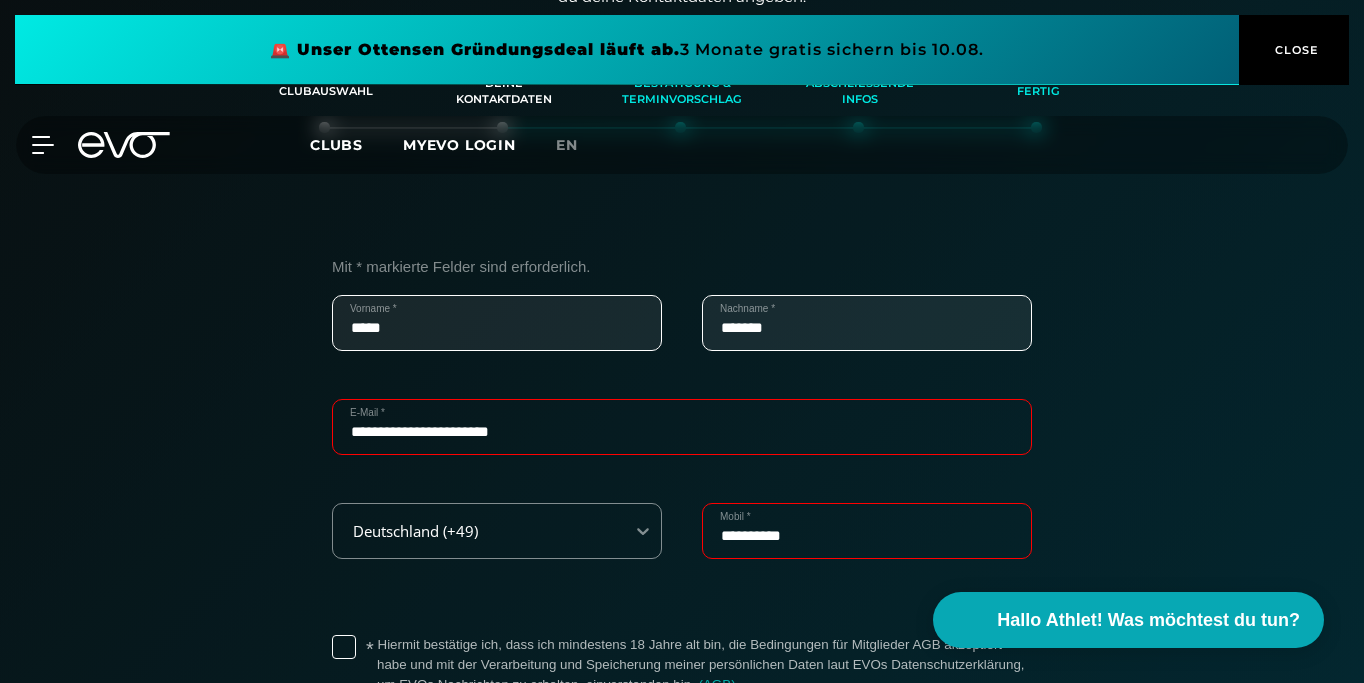 scroll, scrollTop: 392, scrollLeft: 0, axis: vertical 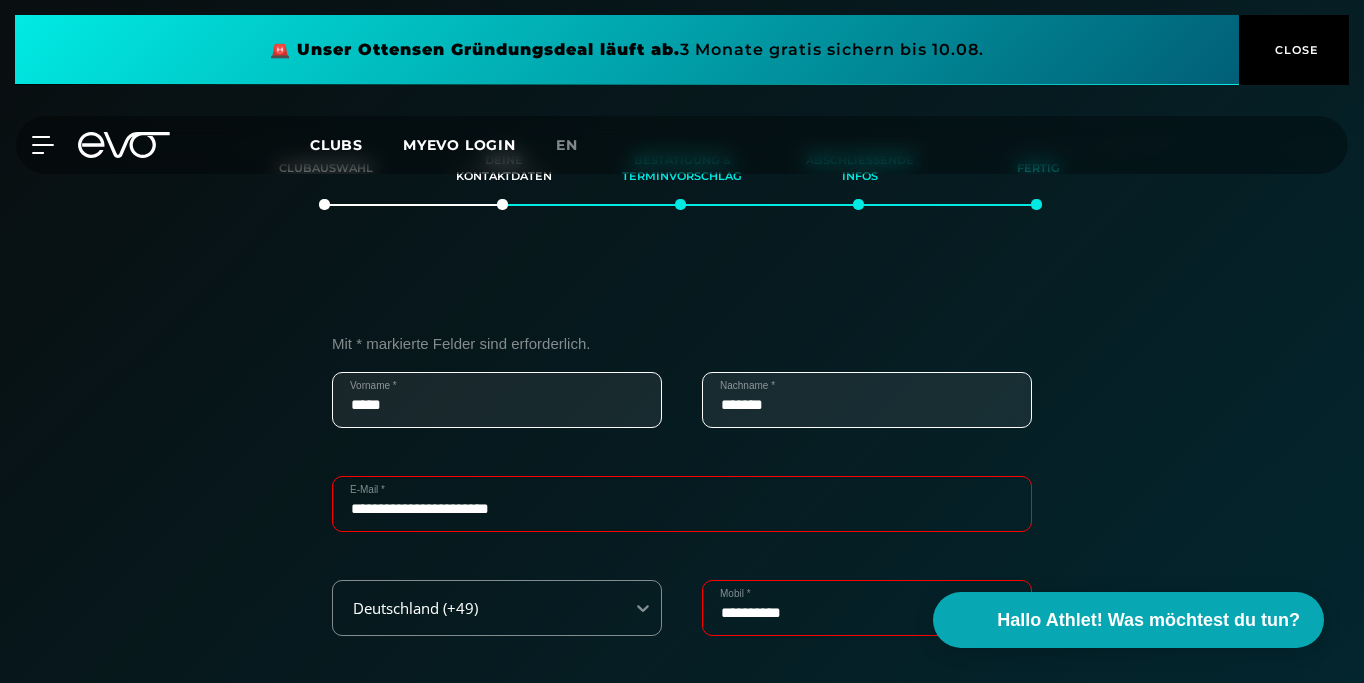 click on "**********" at bounding box center [682, 504] 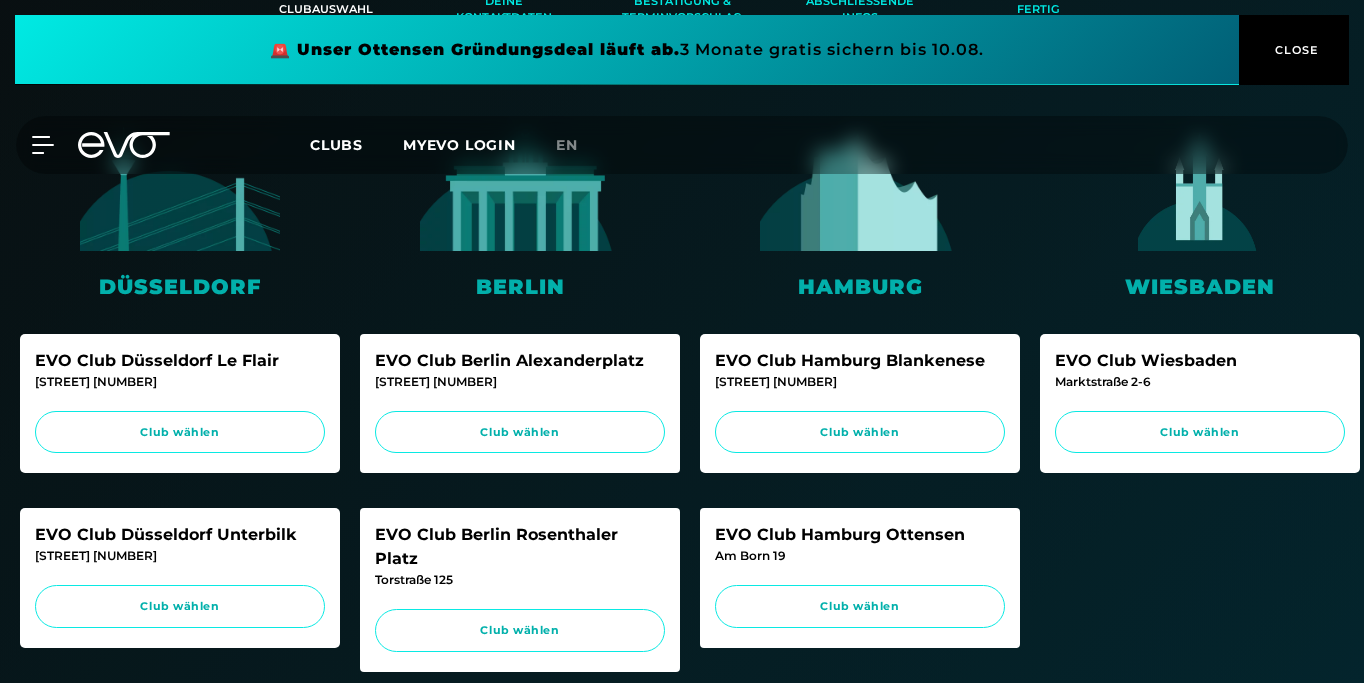 scroll, scrollTop: 0, scrollLeft: 0, axis: both 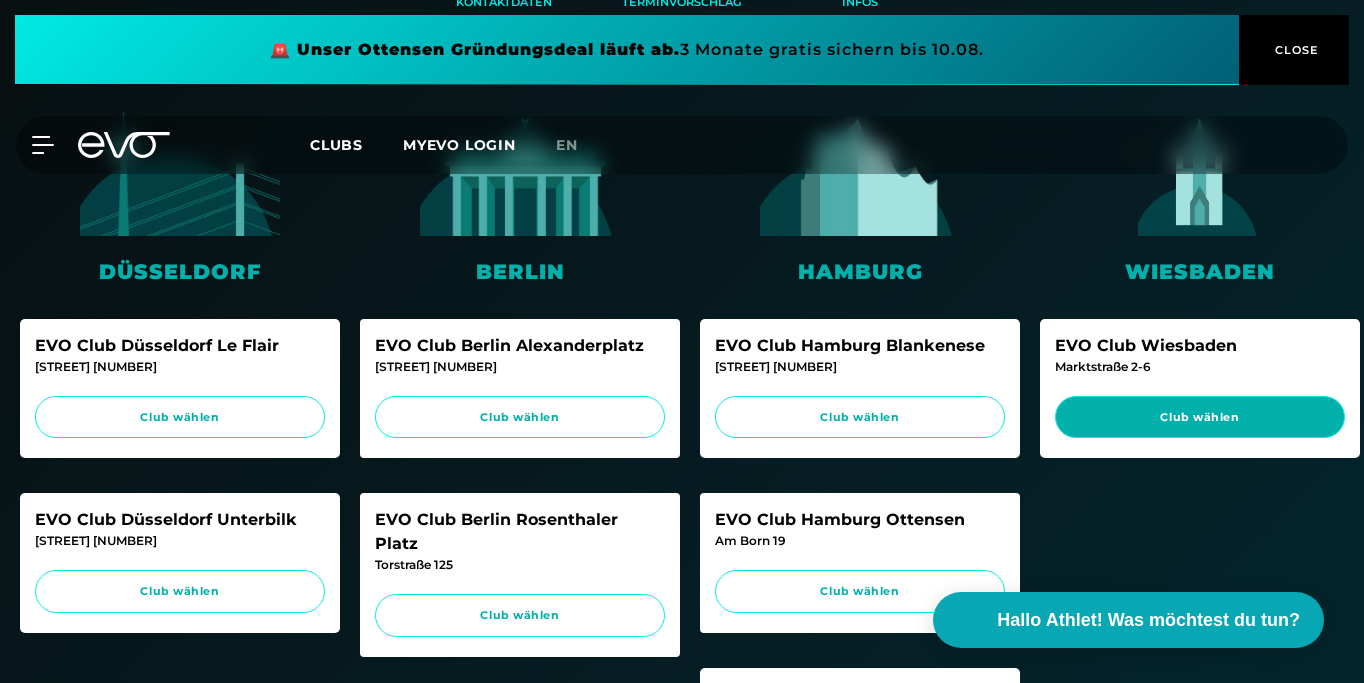 click on "Club wählen" at bounding box center [1200, 417] 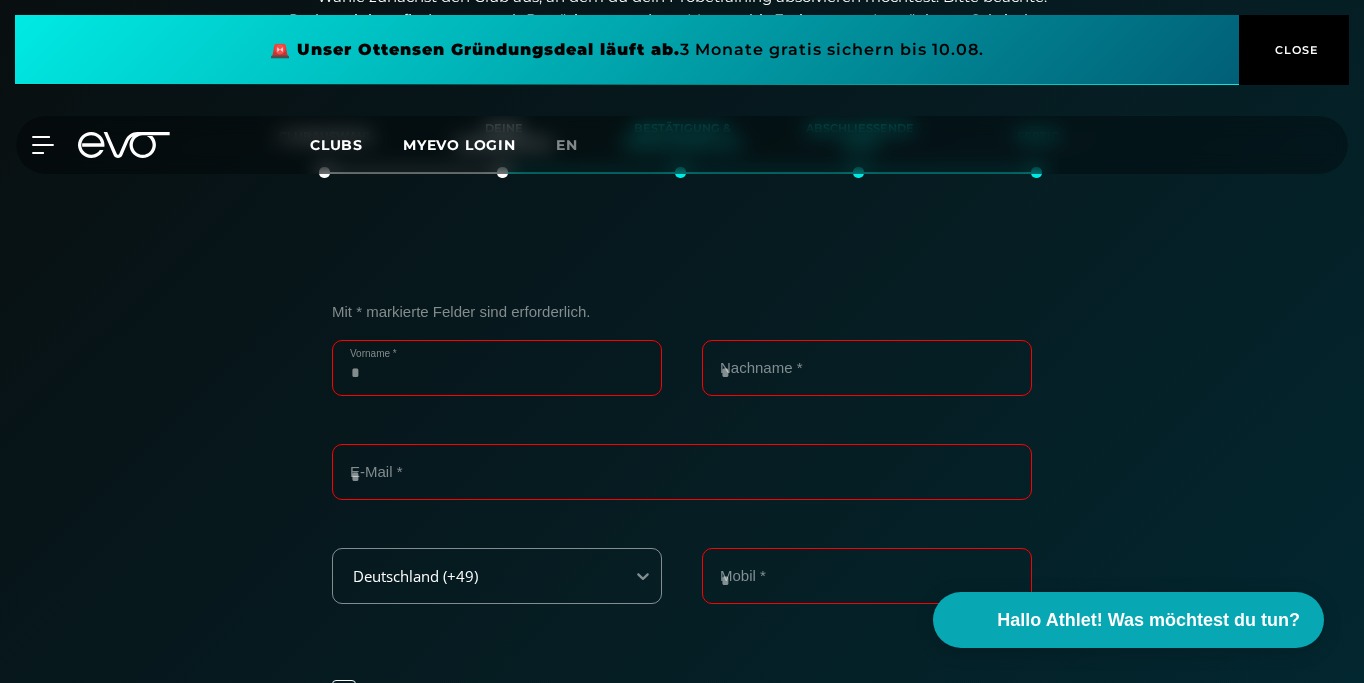 click on "Vorname *" at bounding box center [497, 368] 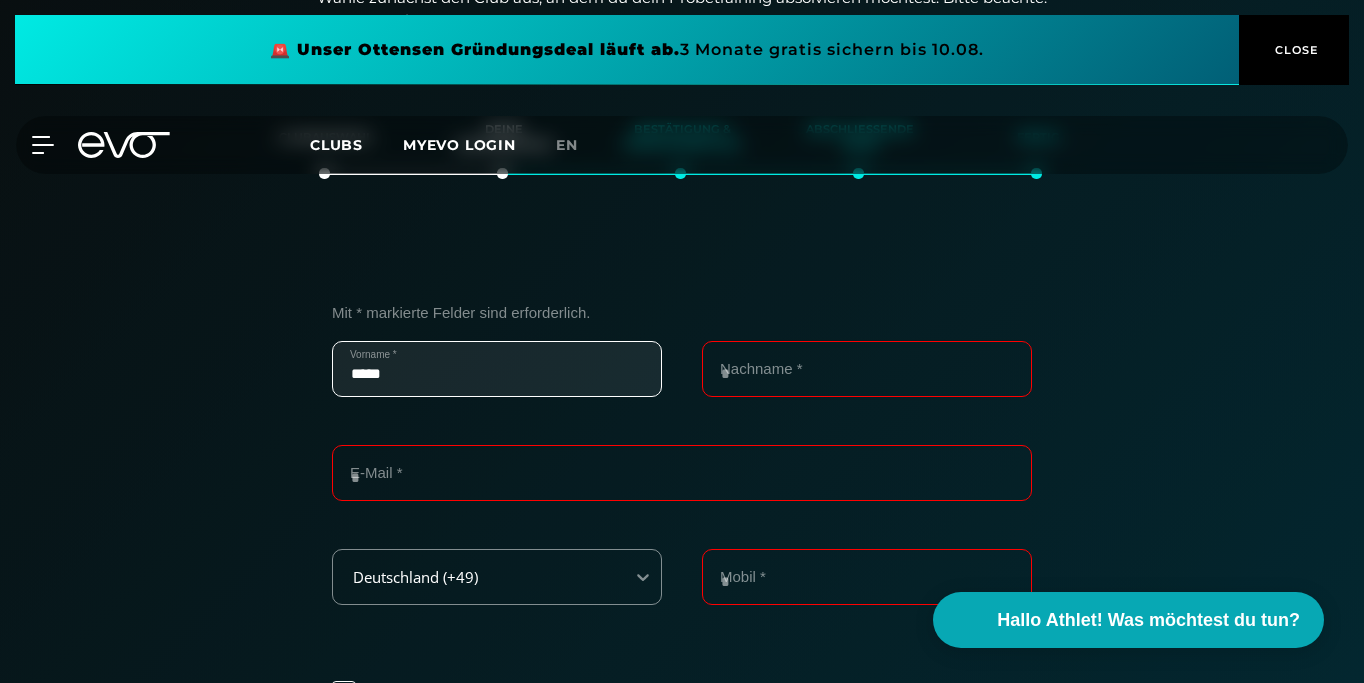 type on "*****" 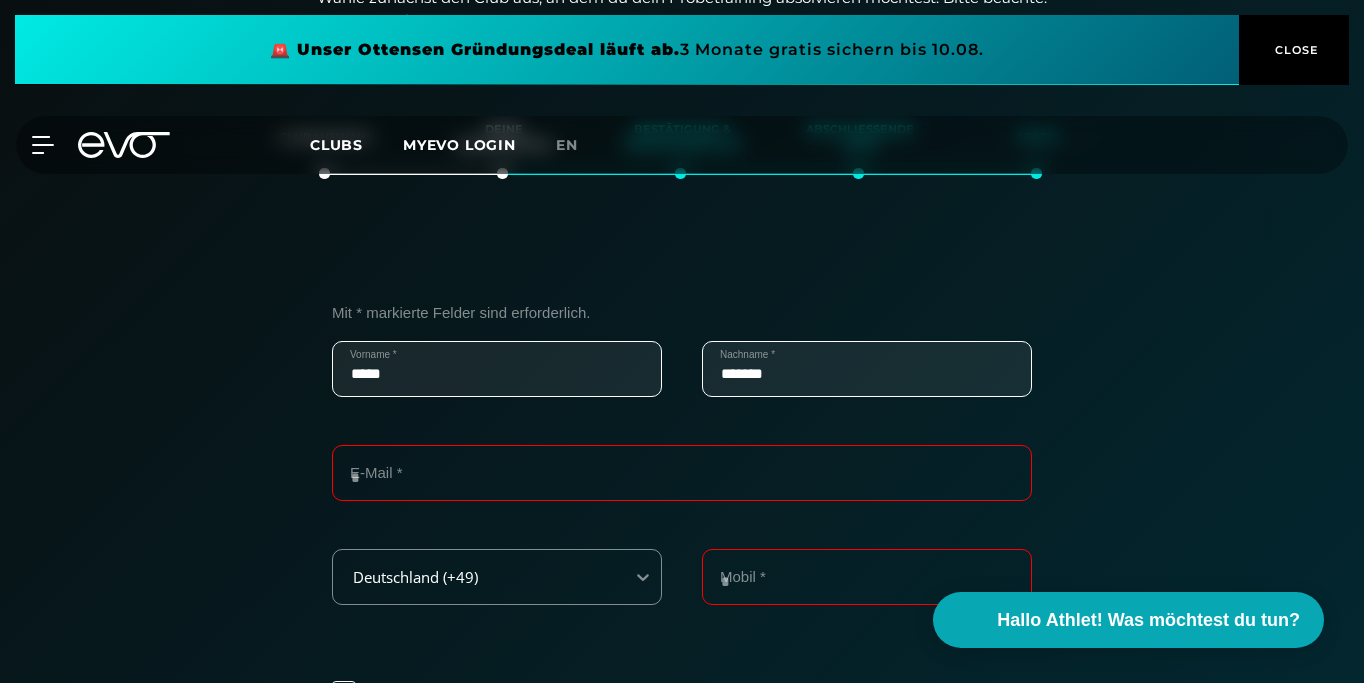 type on "*******" 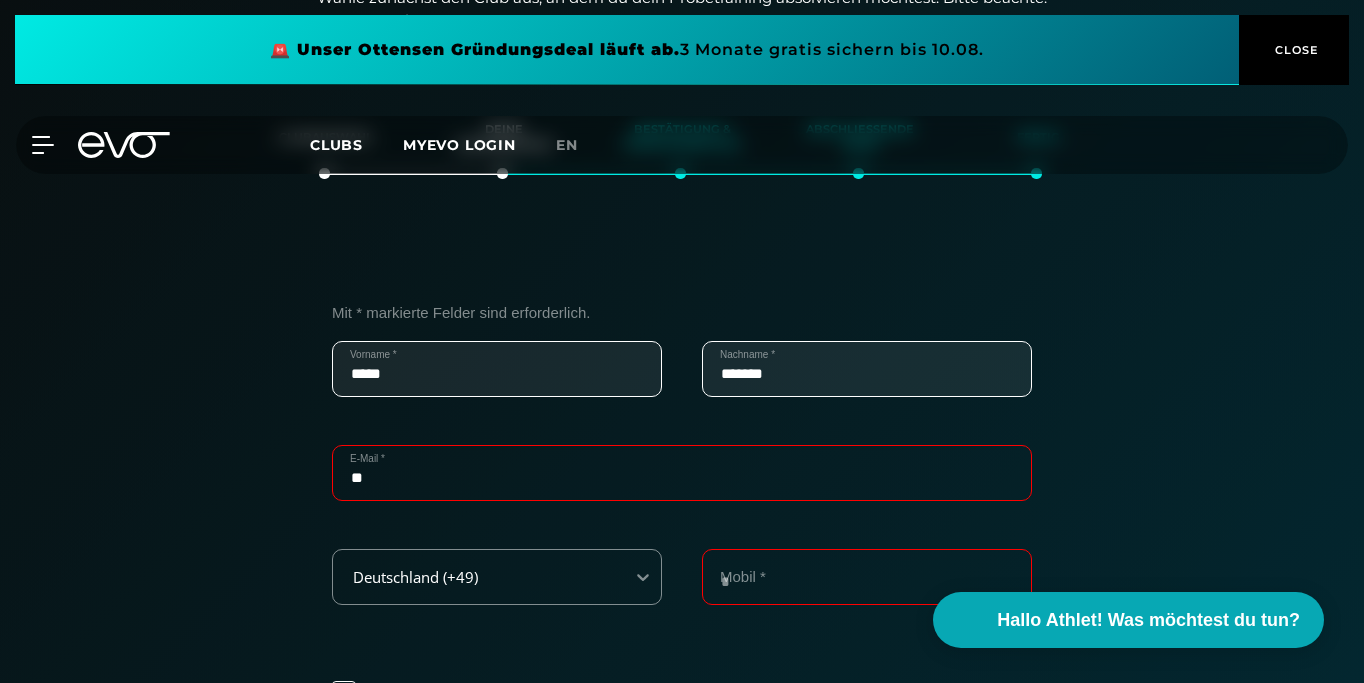type on "**********" 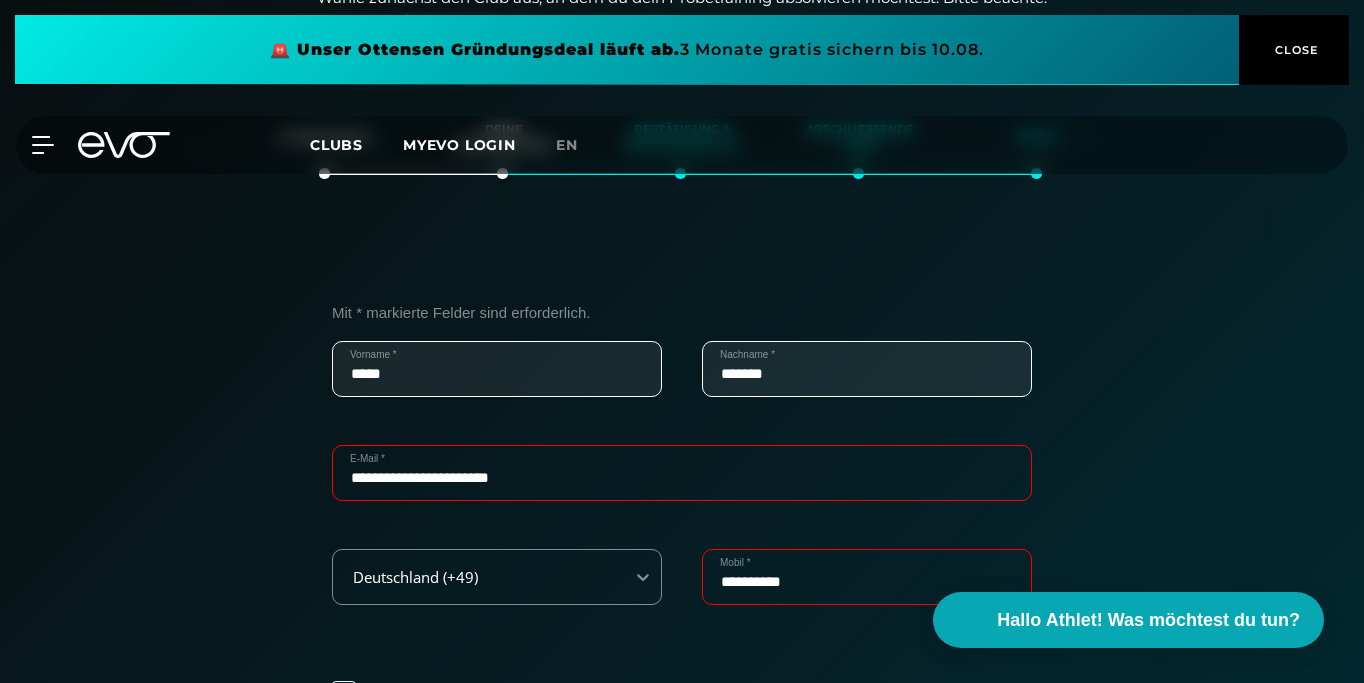 drag, startPoint x: 830, startPoint y: 578, endPoint x: 686, endPoint y: 562, distance: 144.88617 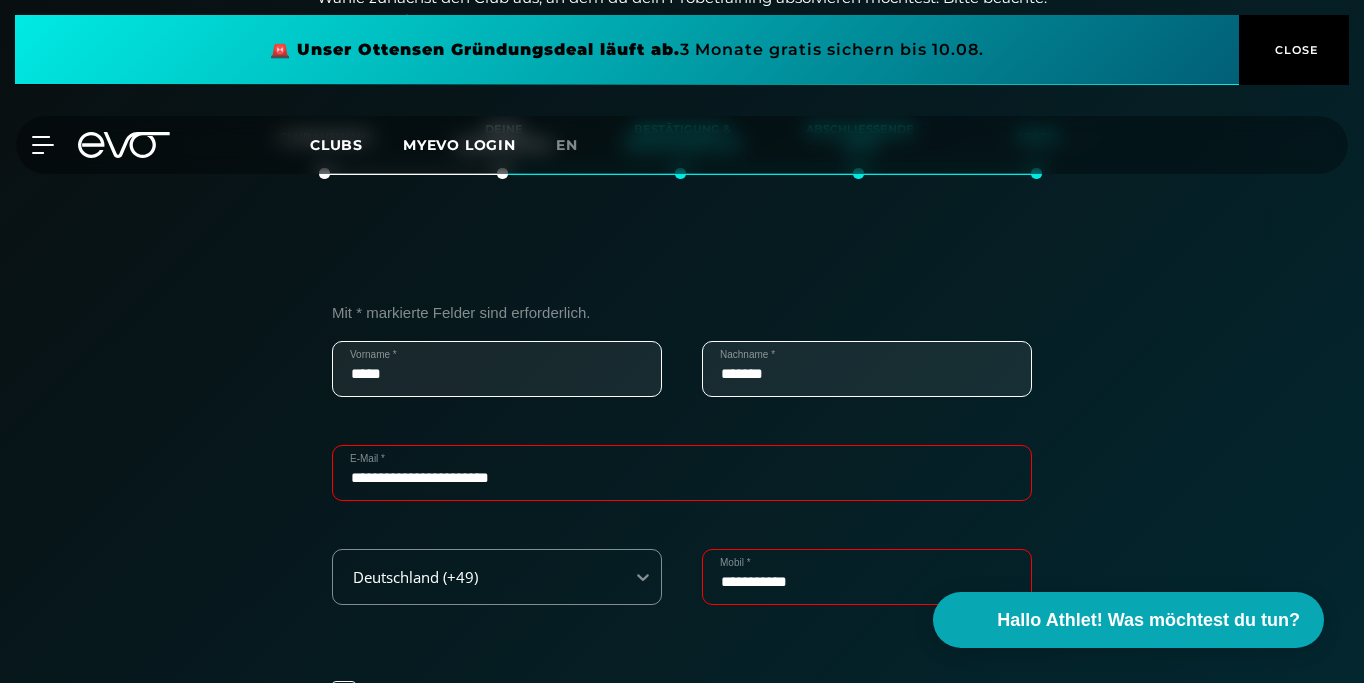 click on "**********" at bounding box center (682, 571) 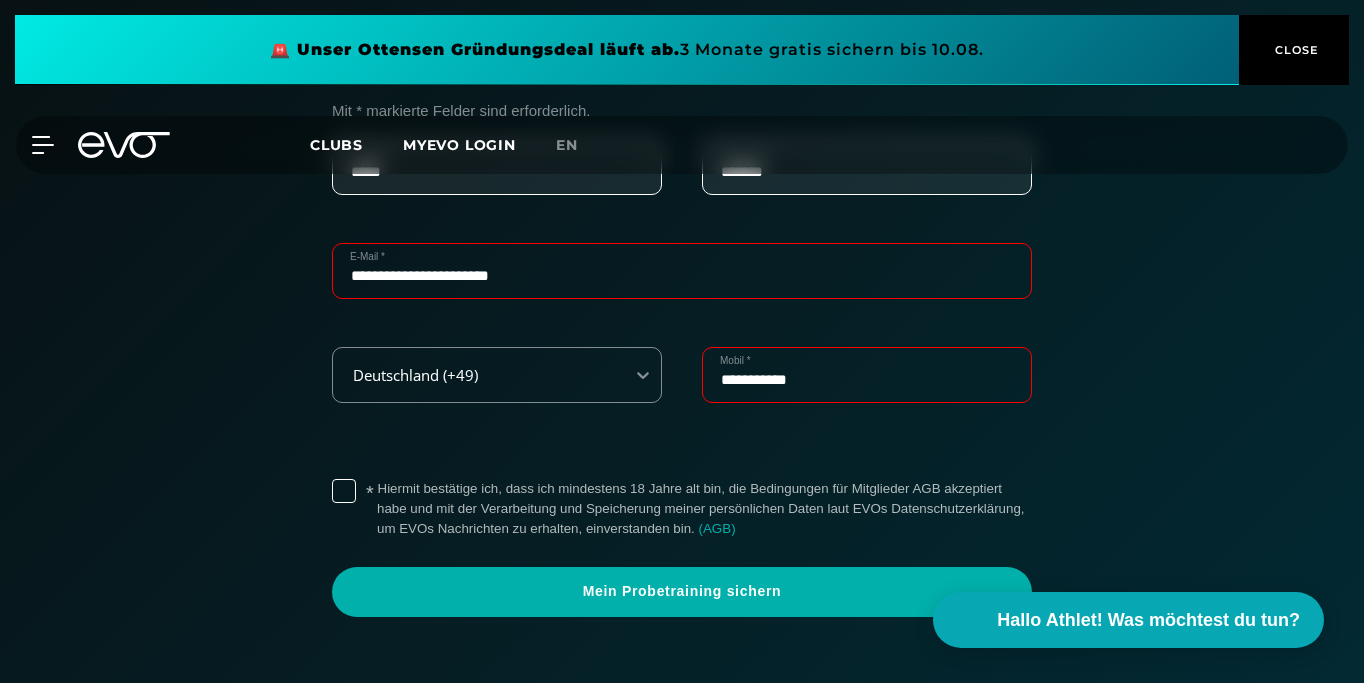 scroll, scrollTop: 702, scrollLeft: 0, axis: vertical 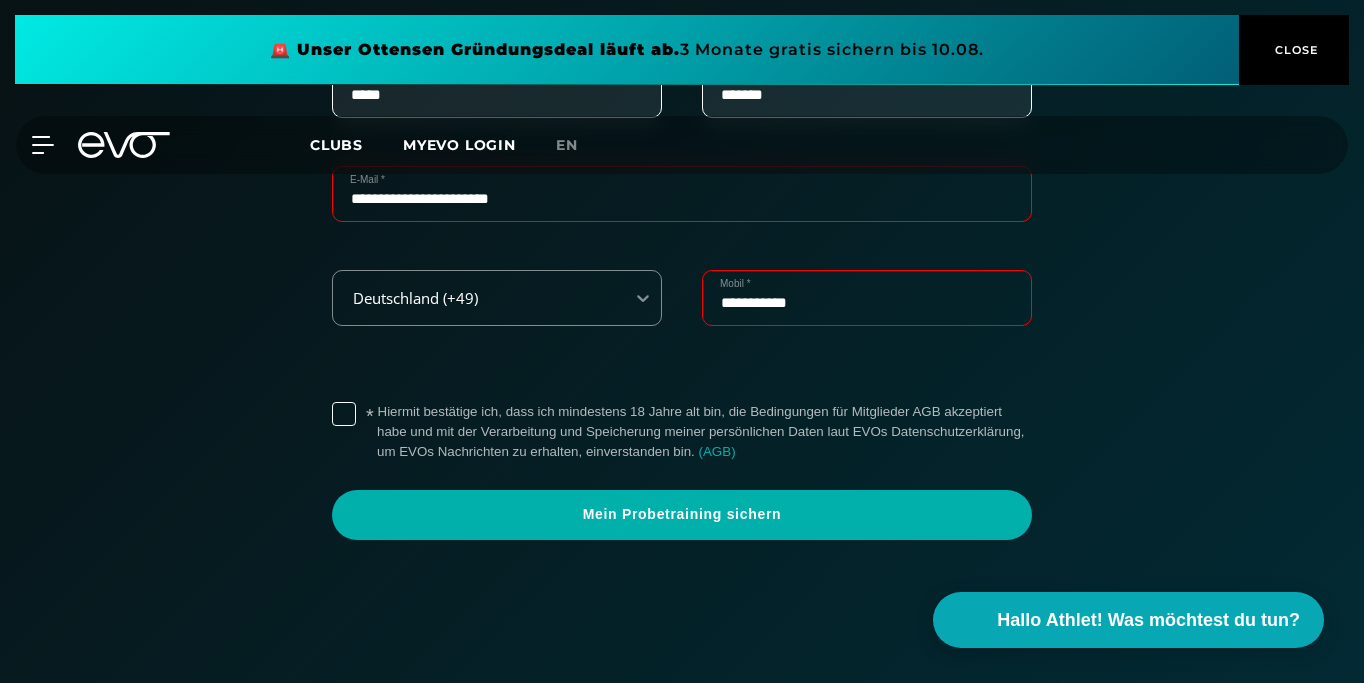 click on "*   Hiermit bestätige ich, dass ich mindestens 18 Jahre alt bin, die Bedingungen für Mitglieder AGB akzeptiert habe und mit der Verarbeitung und Speicherung meiner persönlichen Daten laut EVOs Datenschutzerklärung, um EVOs Nachrichten zu erhalten, einverstanden bin.   ( AGB )" at bounding box center (704, 432) 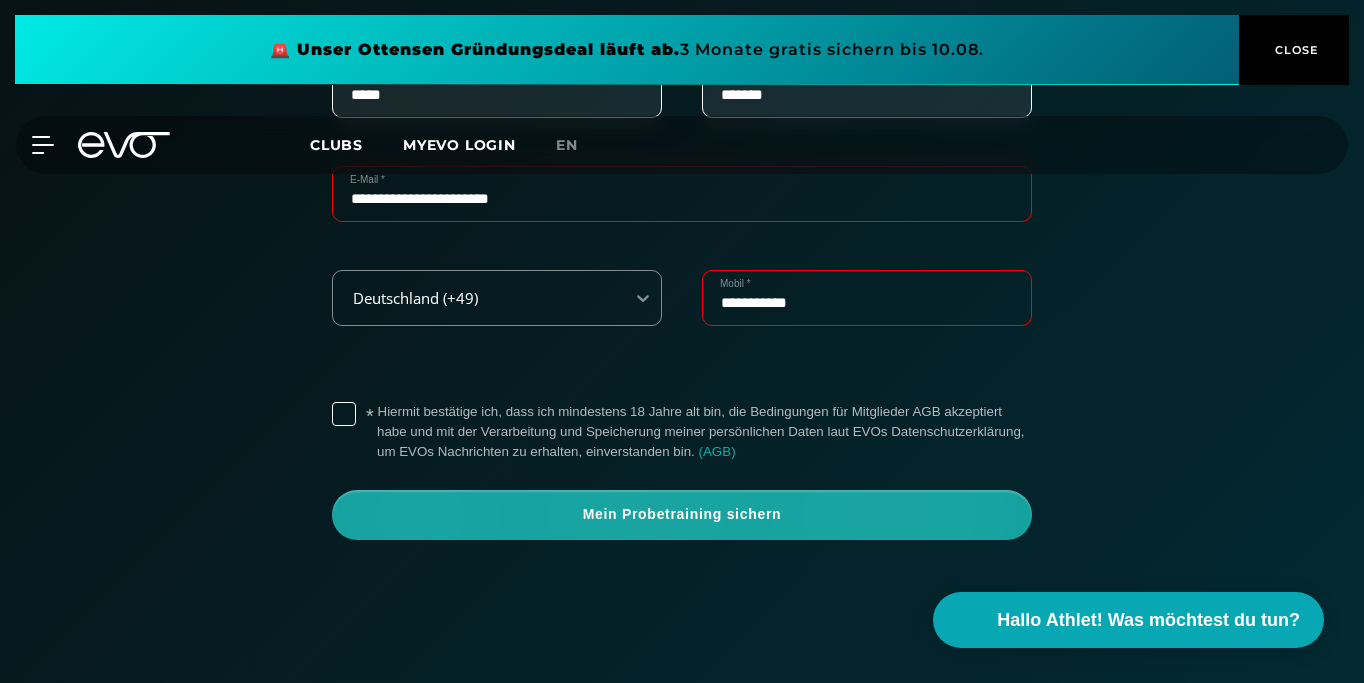 click on "Mein Probetraining sichern" at bounding box center (682, 515) 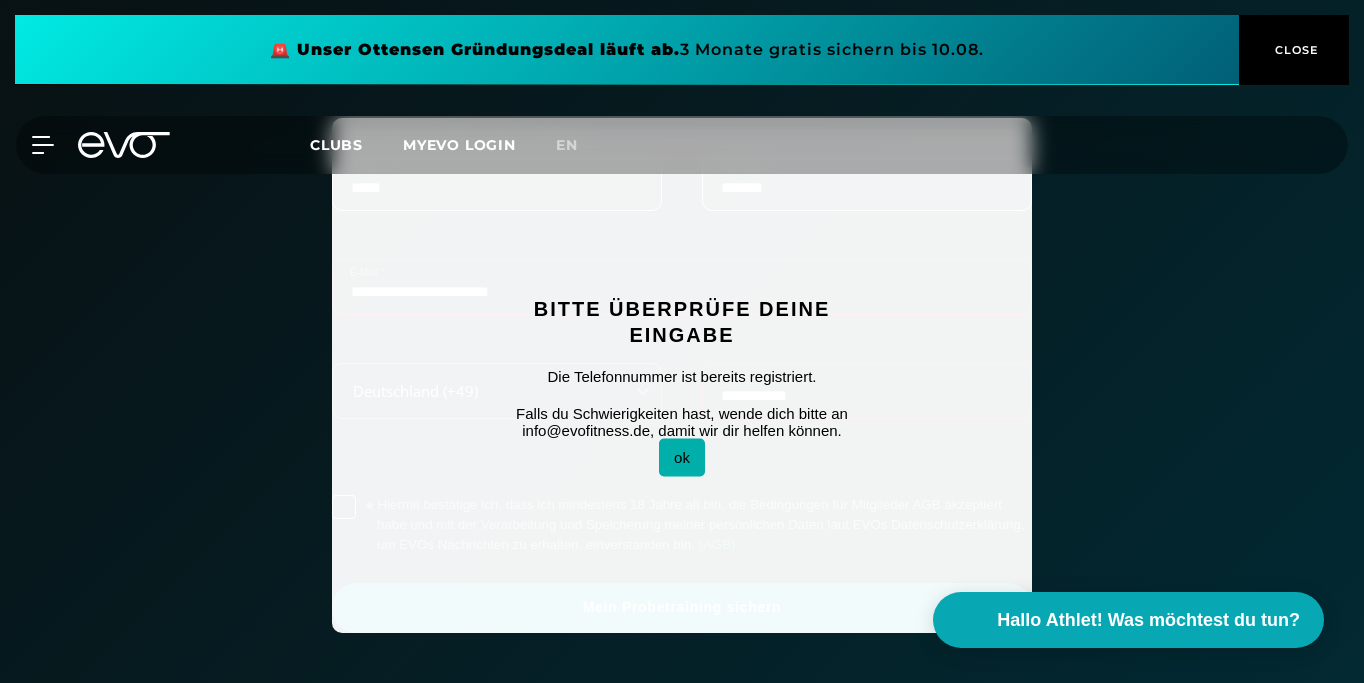scroll, scrollTop: 622, scrollLeft: 0, axis: vertical 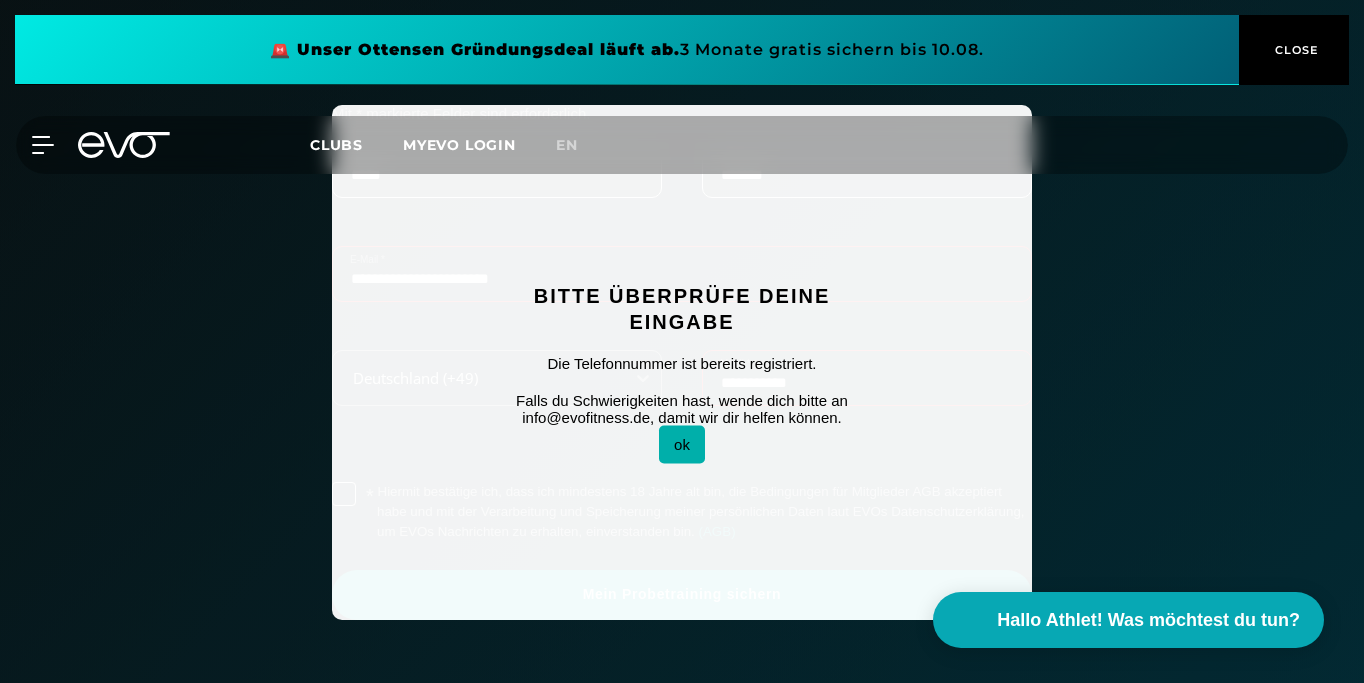 click on "ok" at bounding box center (682, 444) 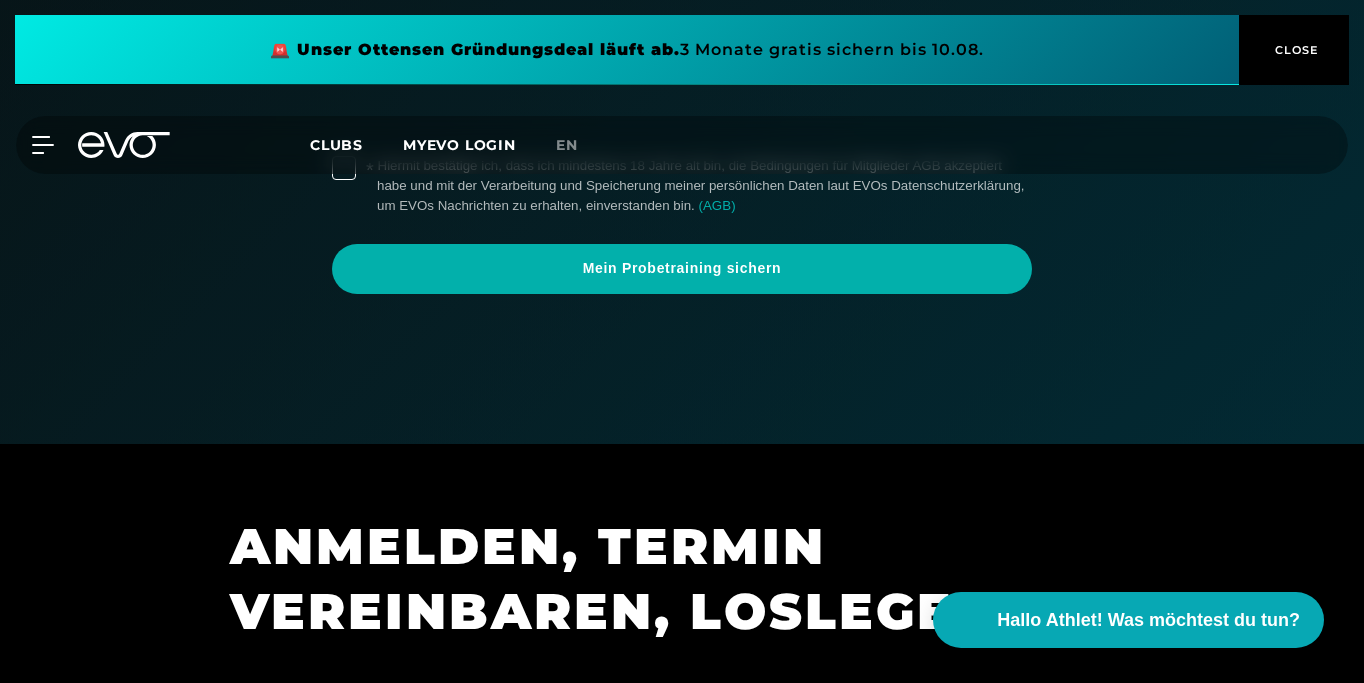 scroll, scrollTop: 737, scrollLeft: 0, axis: vertical 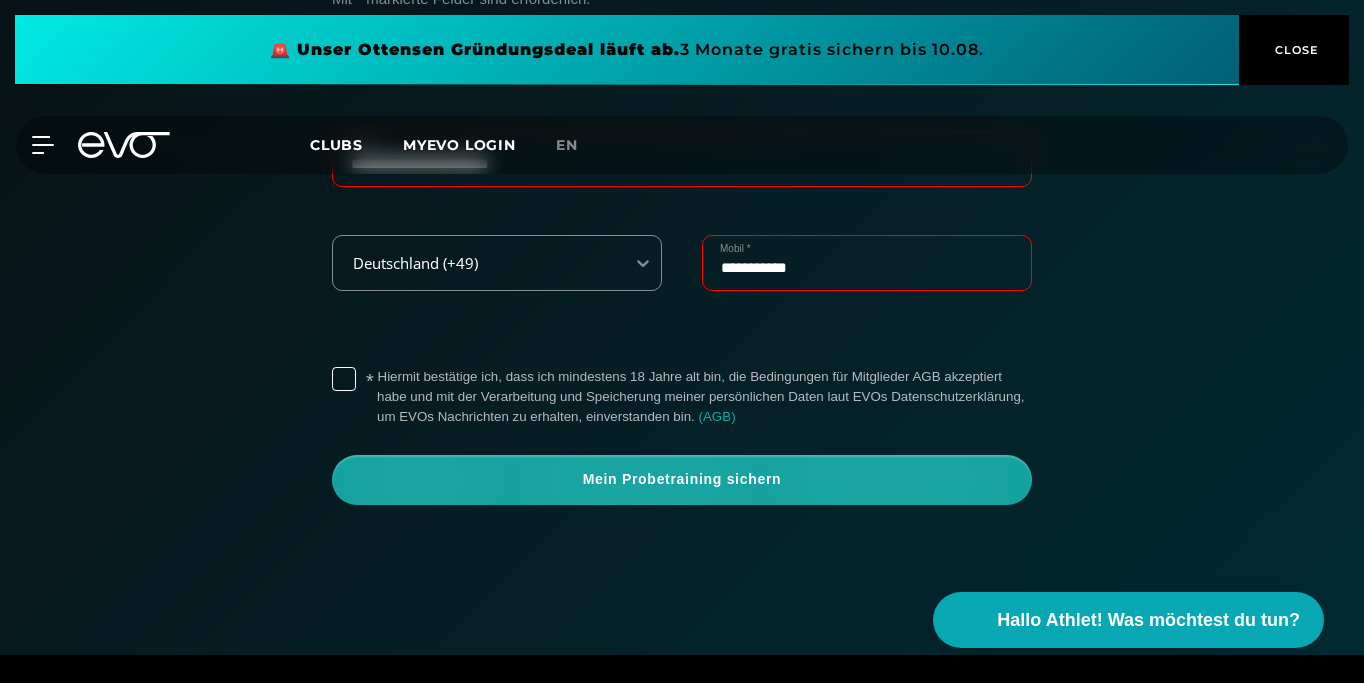 click on "Mein Probetraining sichern" at bounding box center [682, 480] 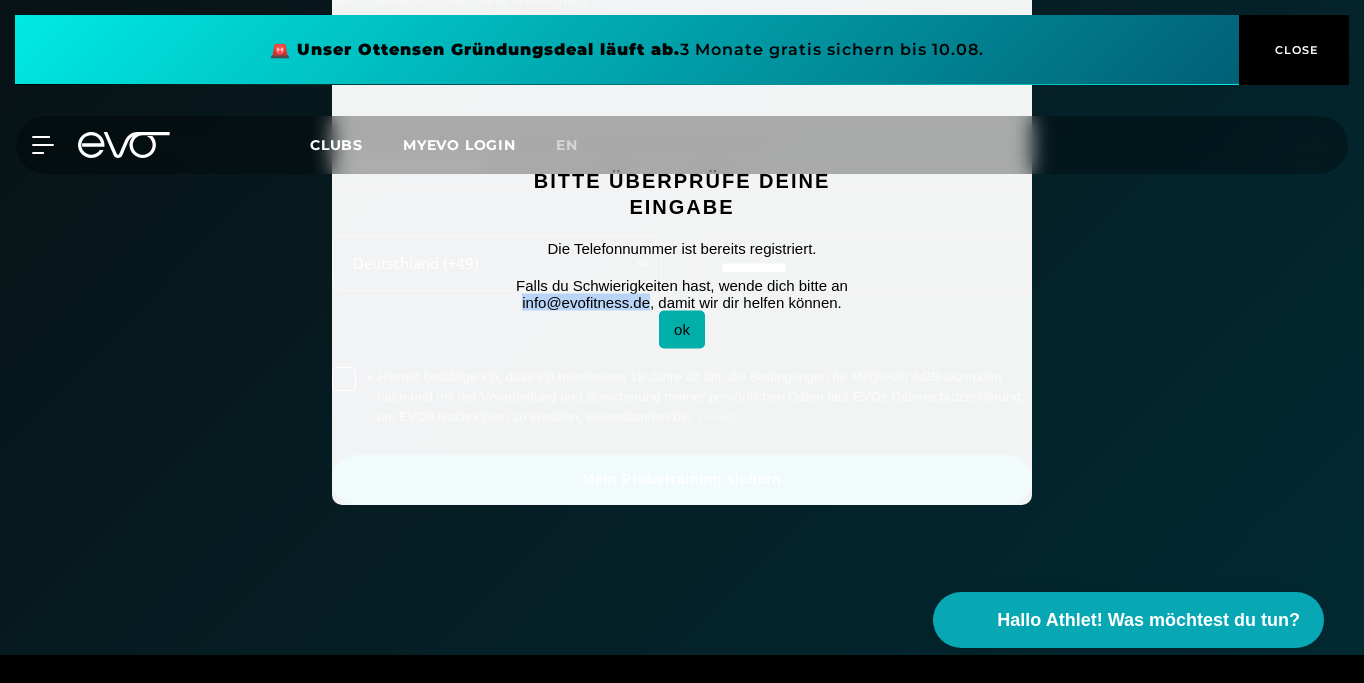 drag, startPoint x: 650, startPoint y: 302, endPoint x: 519, endPoint y: 297, distance: 131.09538 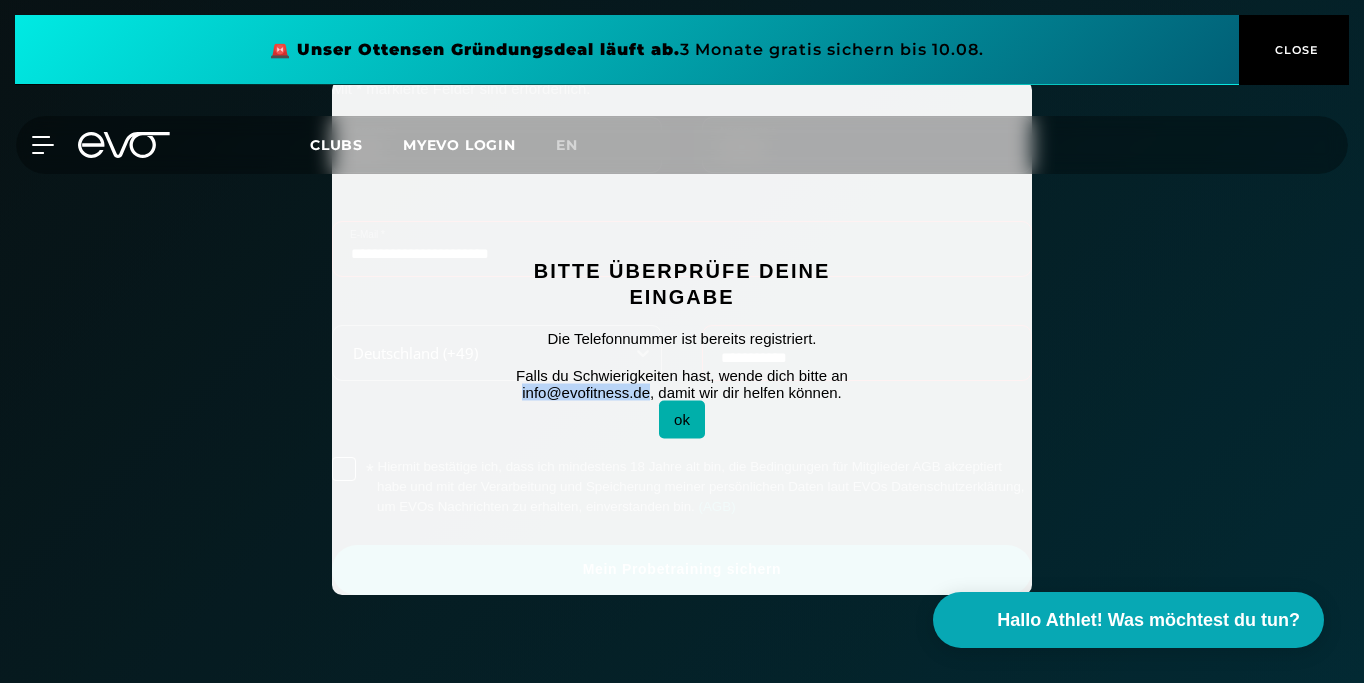 scroll, scrollTop: 639, scrollLeft: 0, axis: vertical 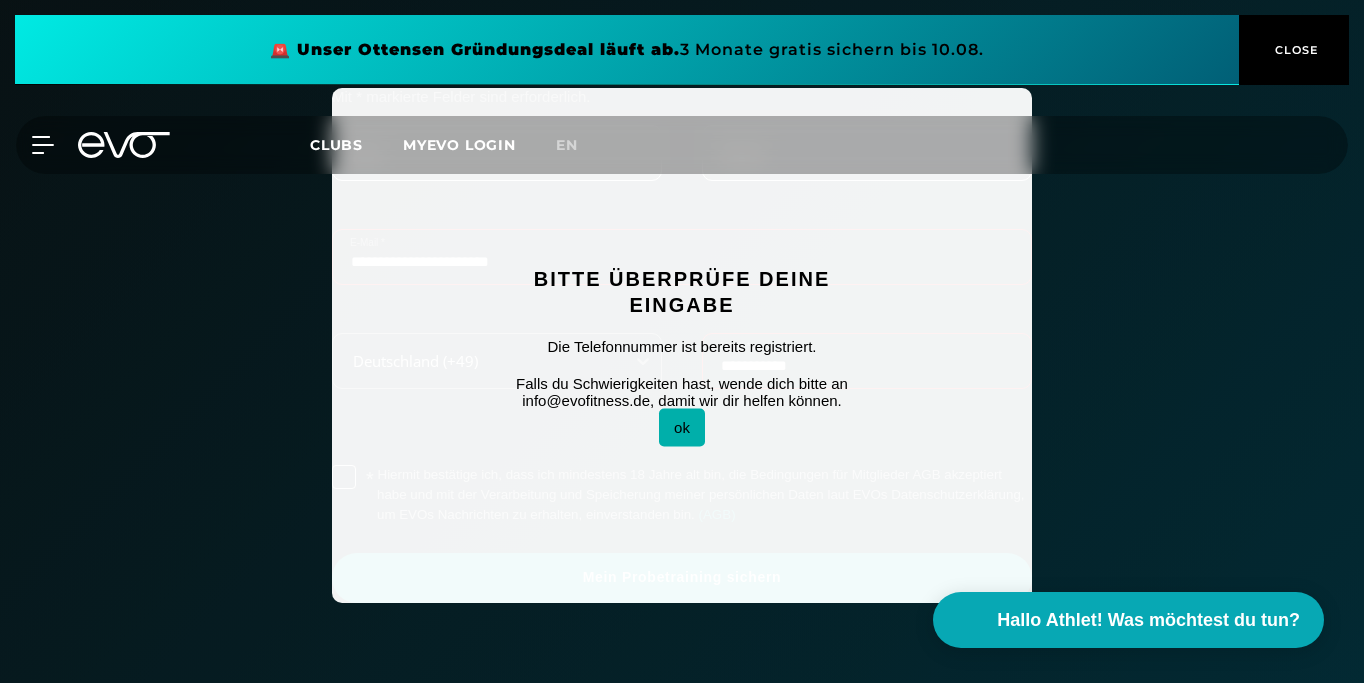 click on "Bitte überprüfe deine Eingabe Die Telefonnummer ist bereits registriert. Falls du Schwierigkeiten hast, wende dich bitte an info@example.com, damit wir dir helfen können. ok" at bounding box center [682, 345] 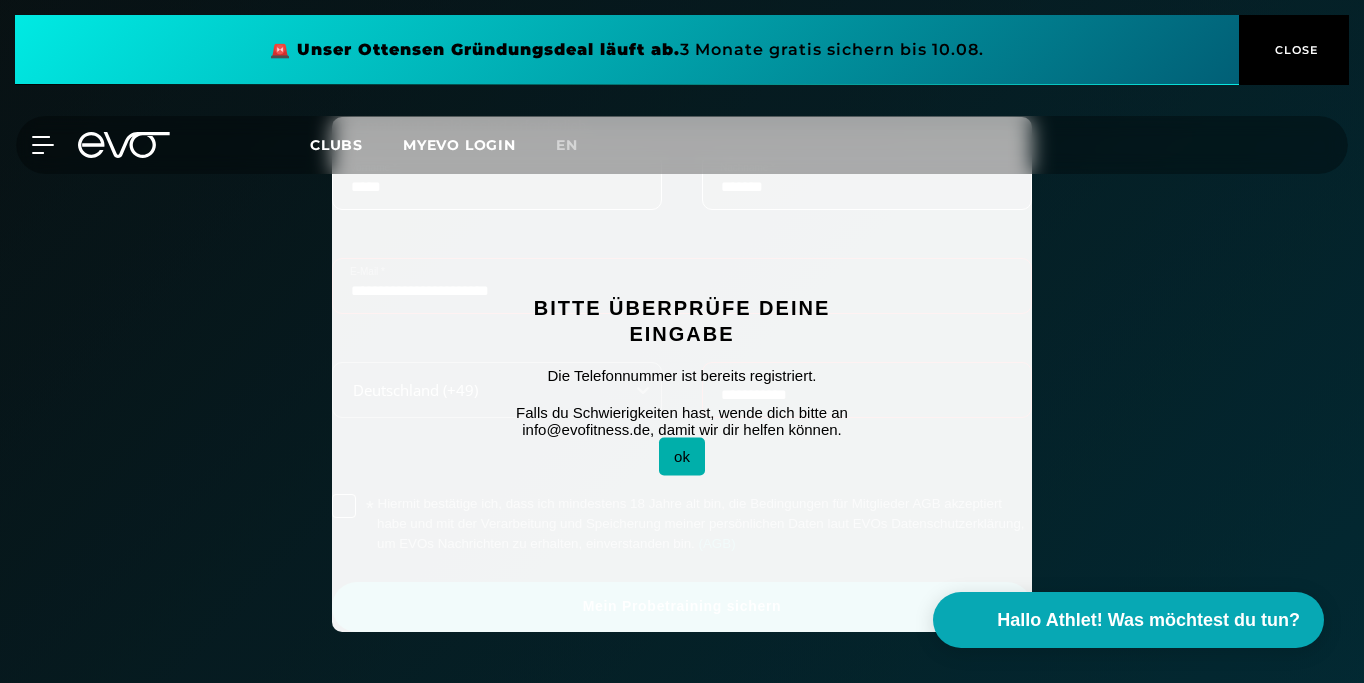scroll, scrollTop: 594, scrollLeft: 0, axis: vertical 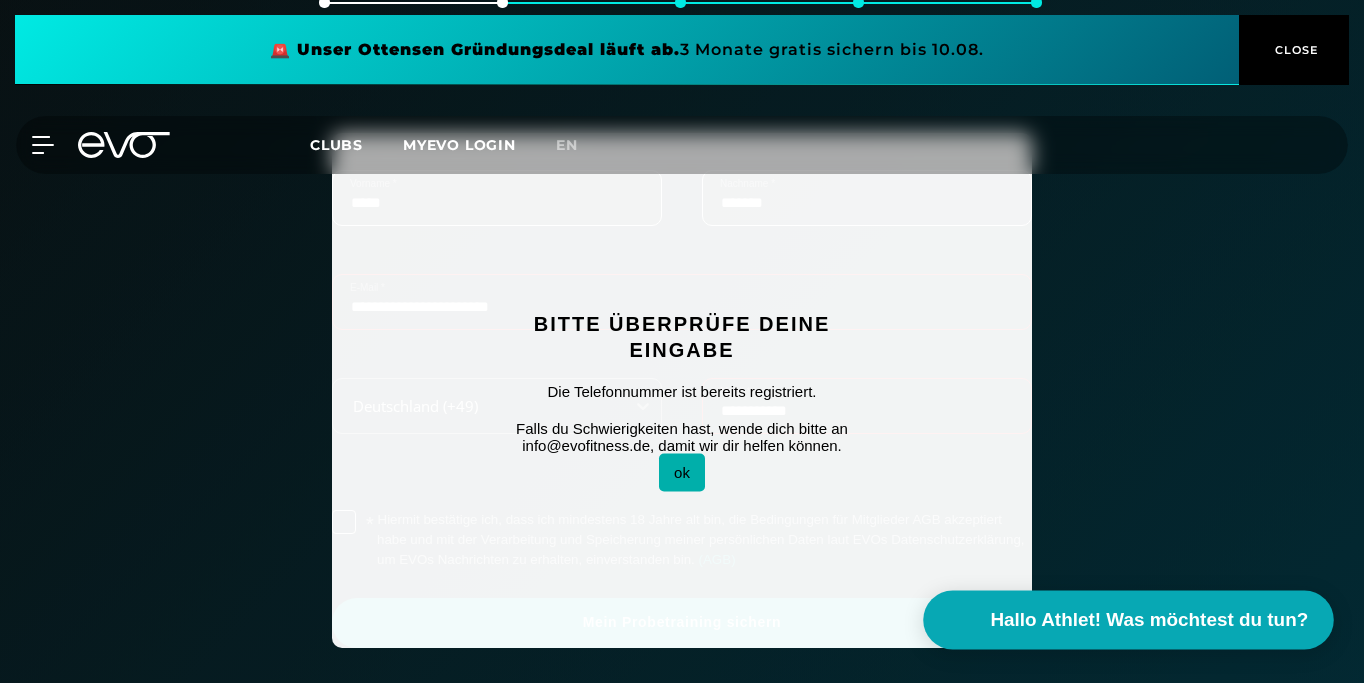 click on "Hallo Athlet! Was möchtest du tun?" at bounding box center [1150, 620] 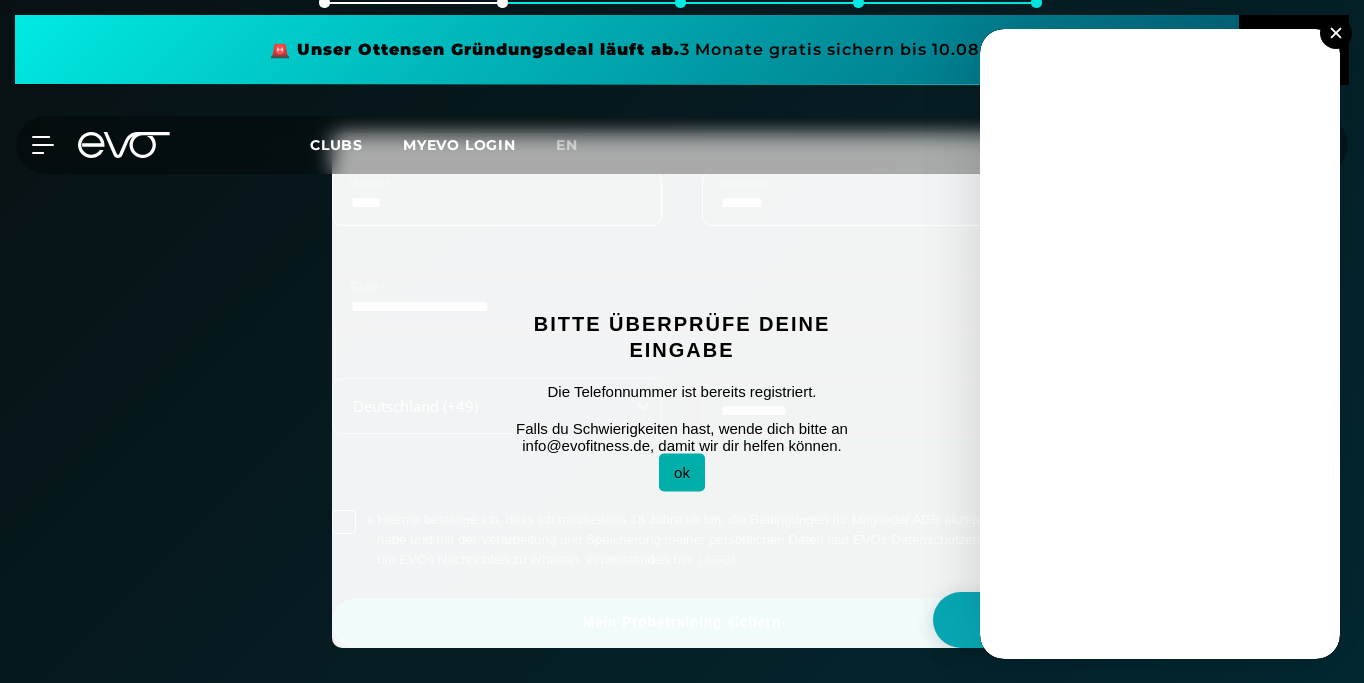 click at bounding box center [1335, 32] 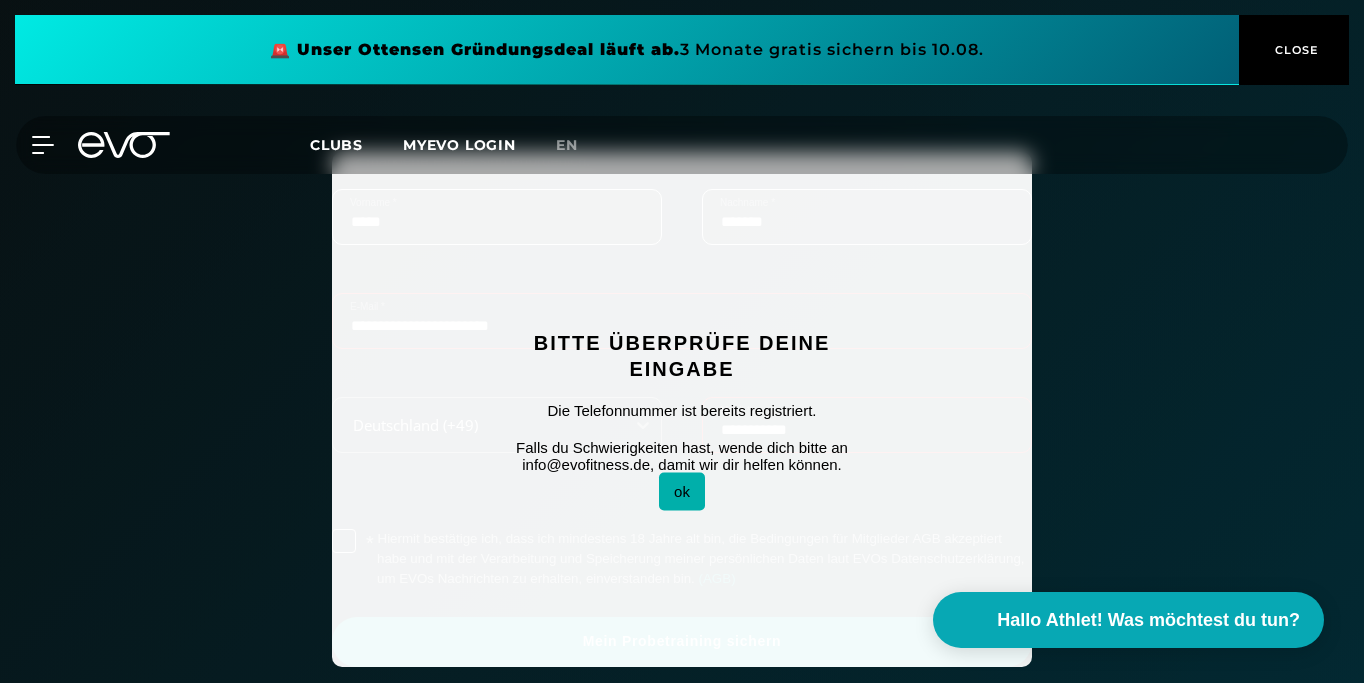 scroll, scrollTop: 667, scrollLeft: 0, axis: vertical 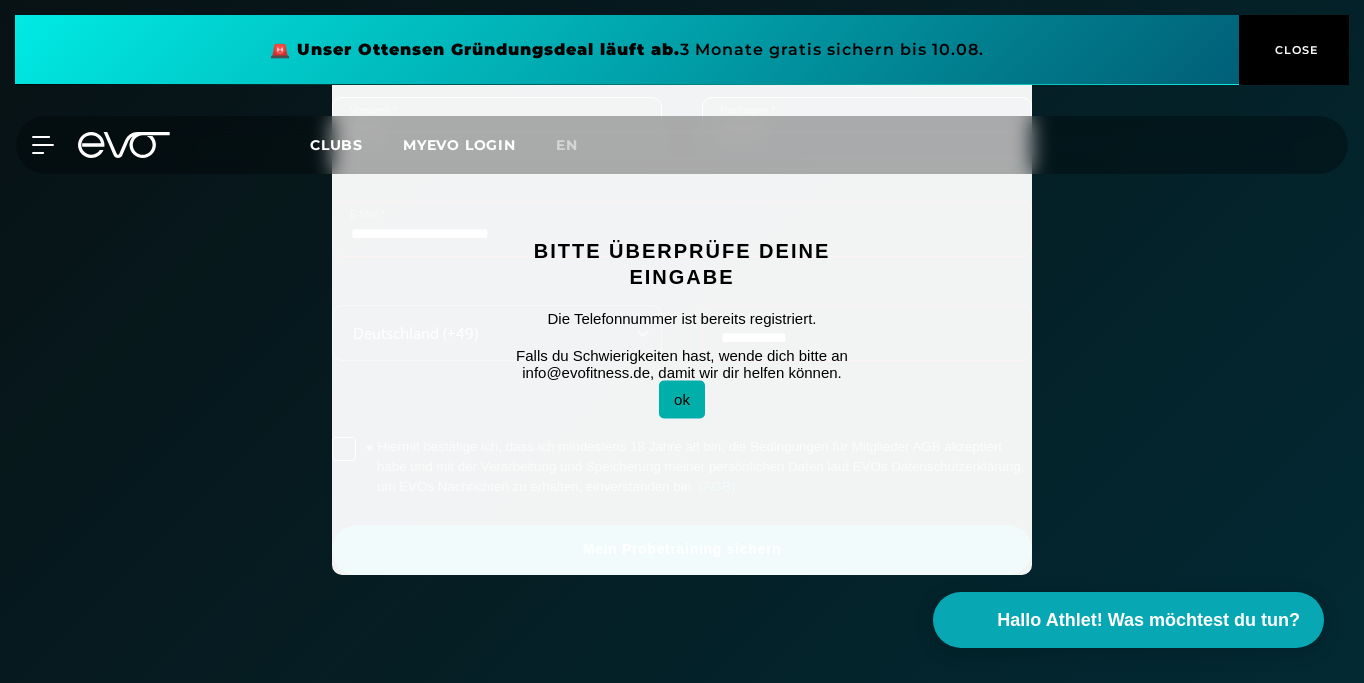 click on "ok" at bounding box center [682, 399] 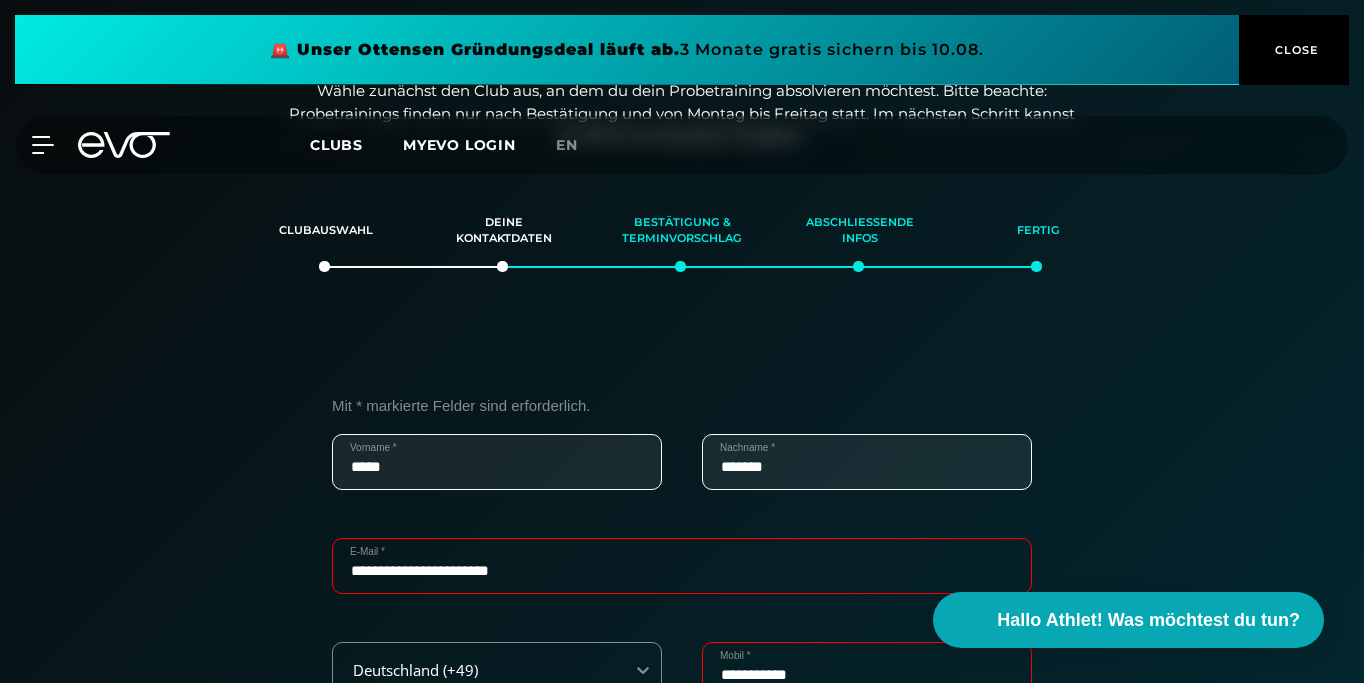 scroll, scrollTop: 248, scrollLeft: 0, axis: vertical 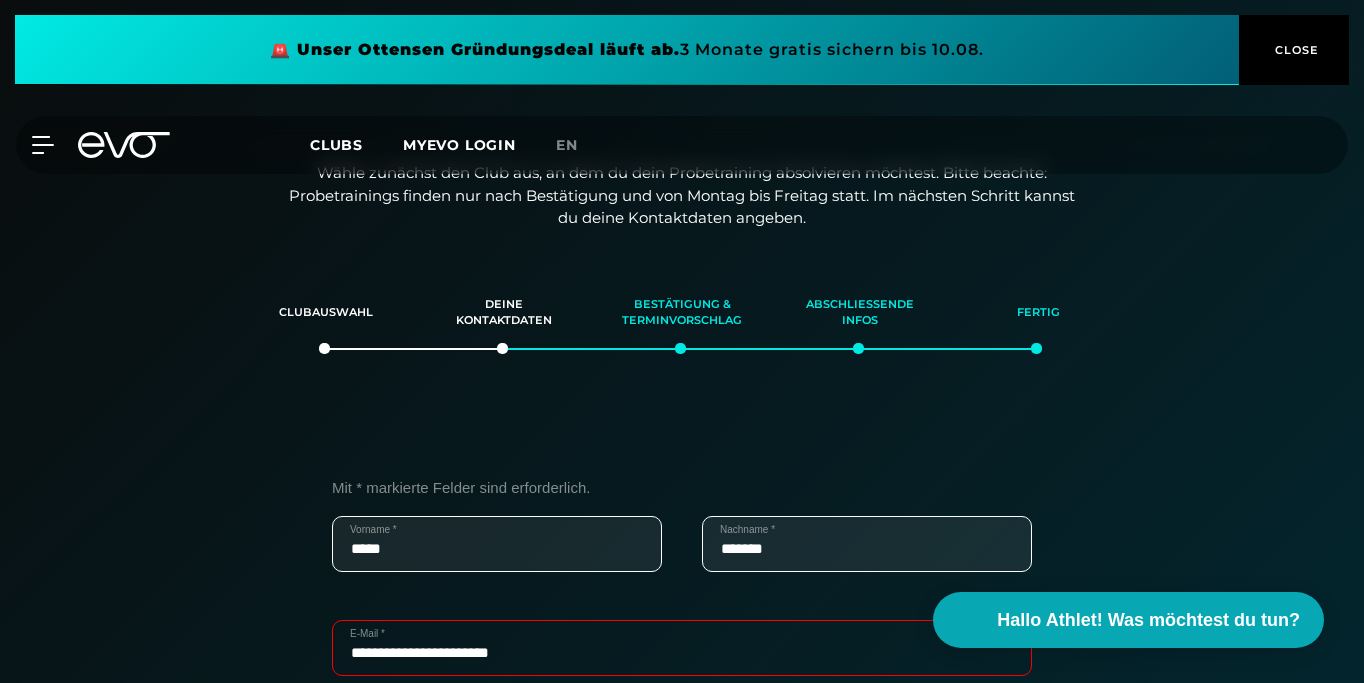click on "Bestätigung & Terminvorschlag" at bounding box center (682, 313) 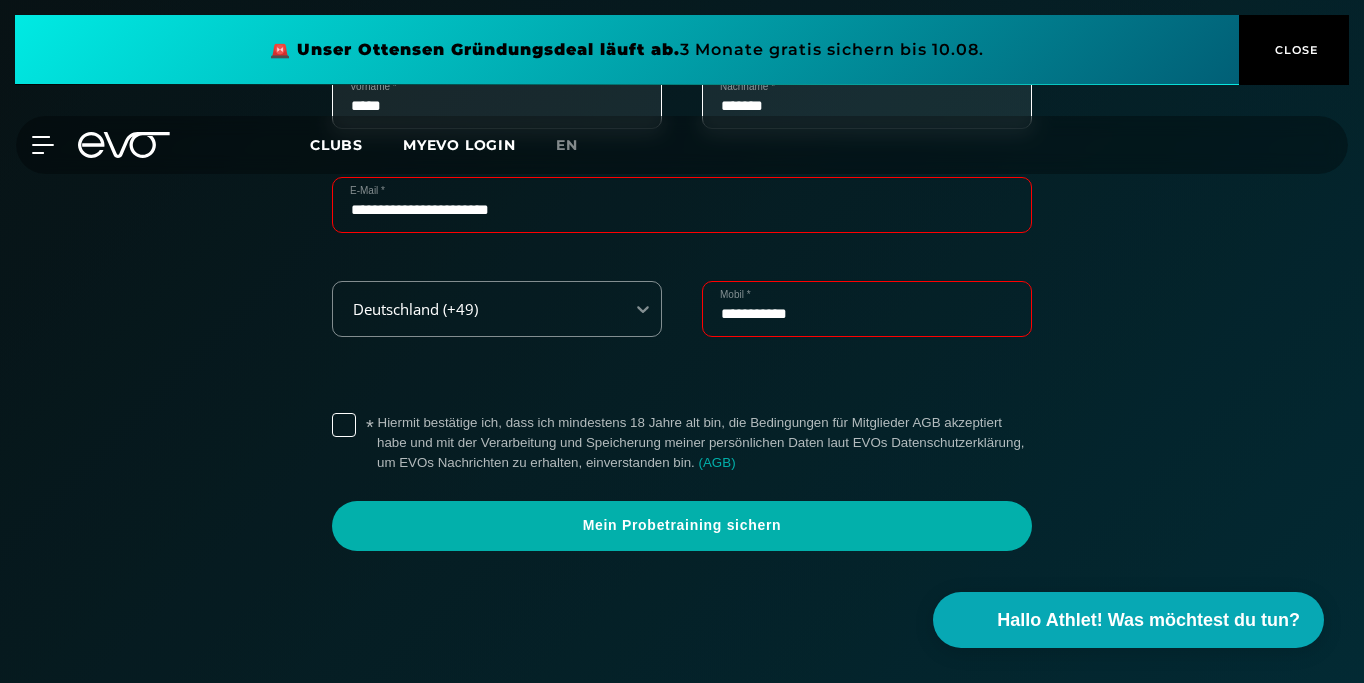 click on "**********" at bounding box center (867, 309) 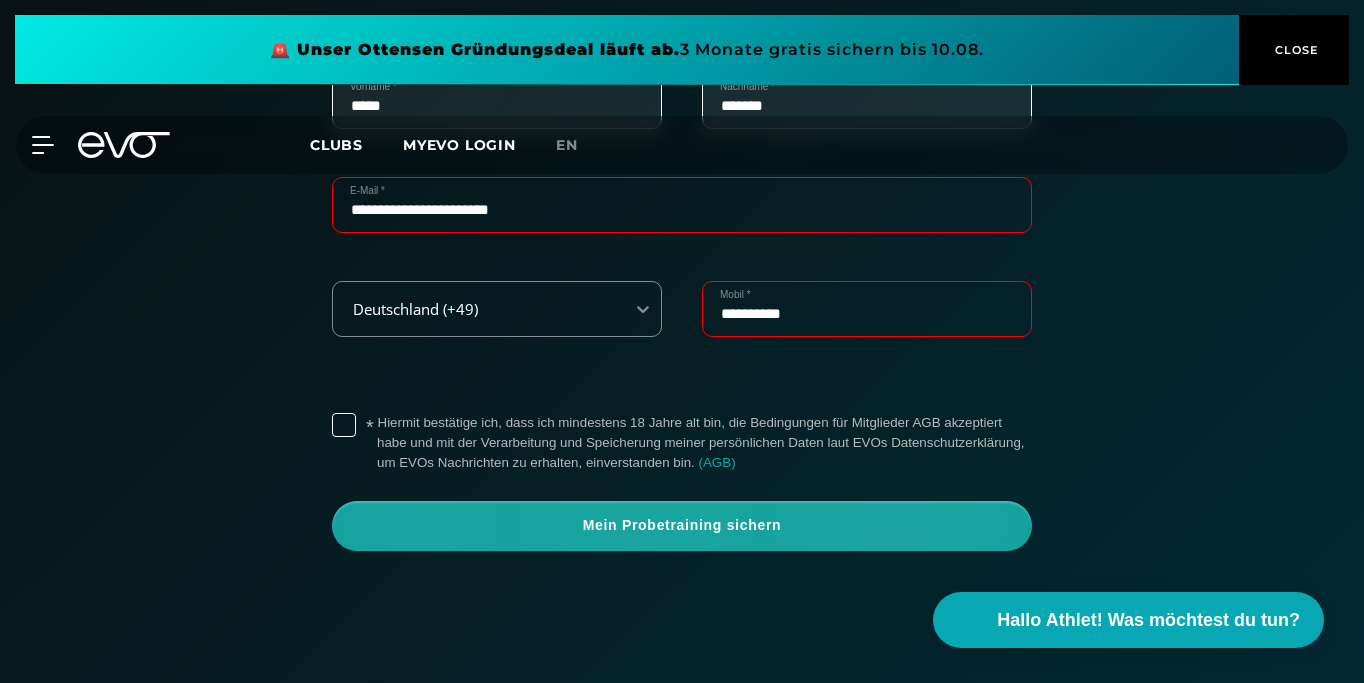 type on "**********" 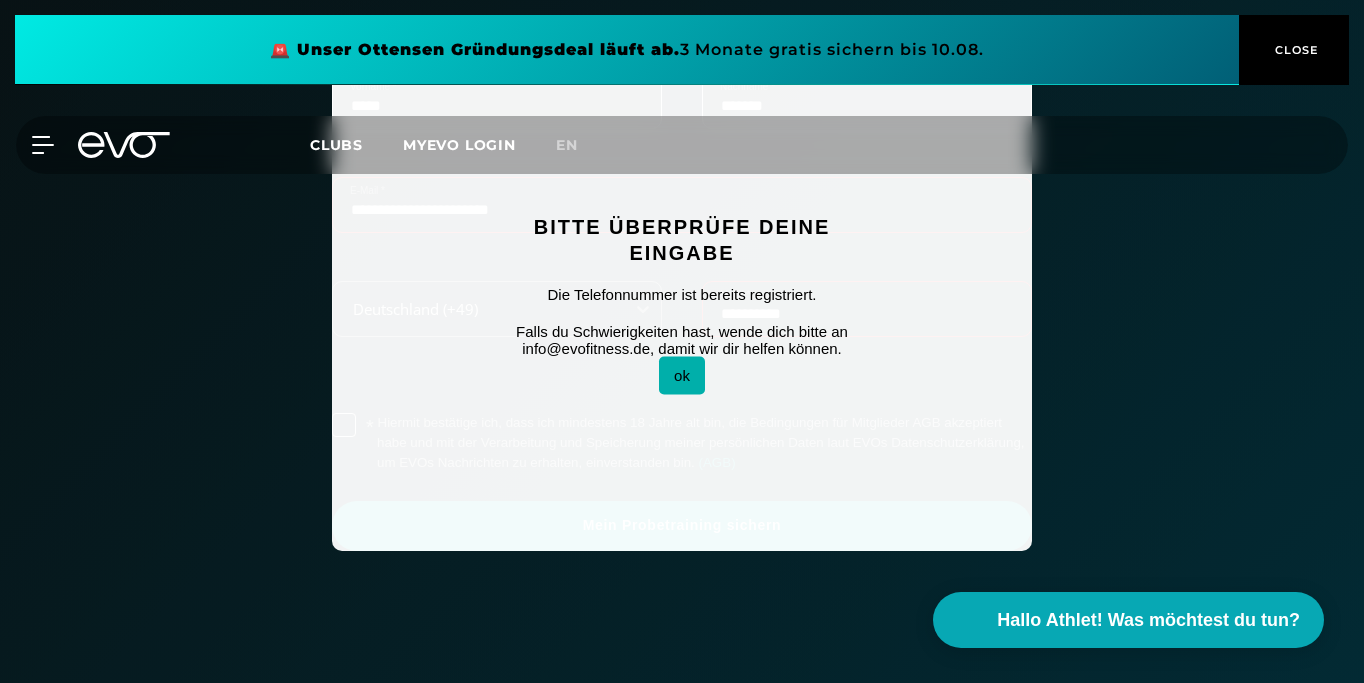 click on "ok" at bounding box center (682, 375) 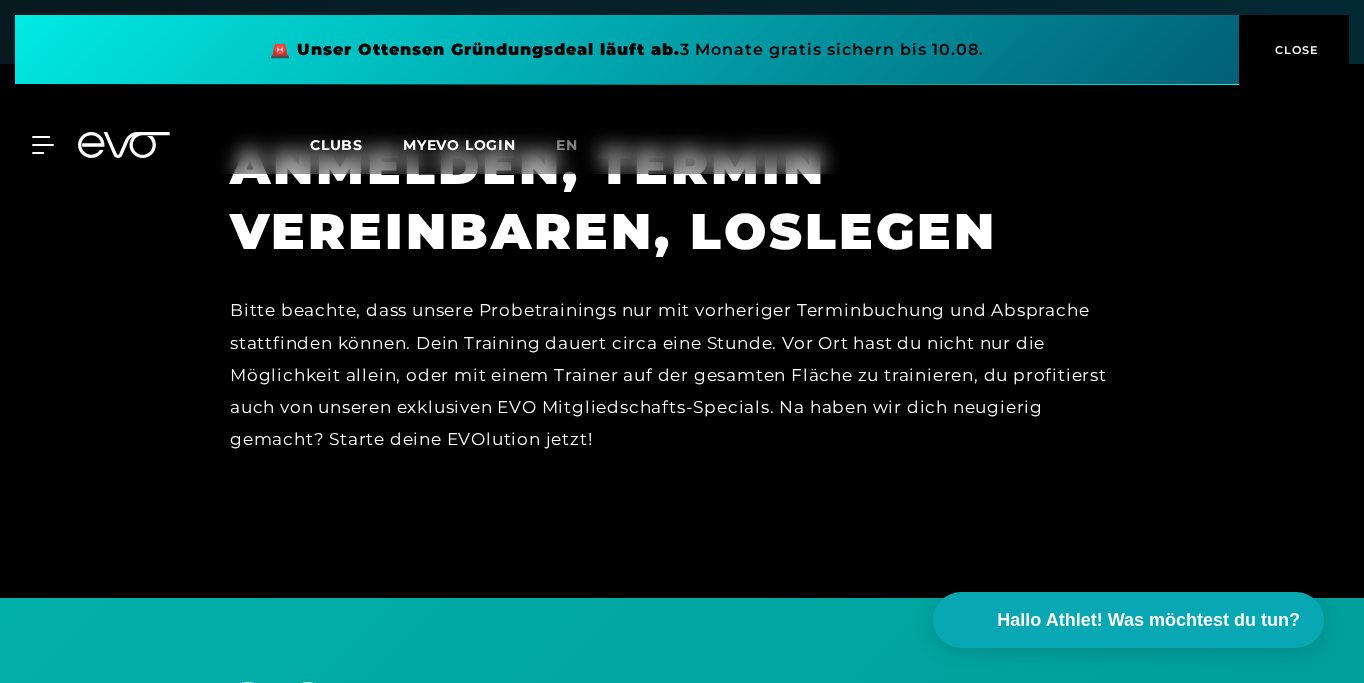 scroll, scrollTop: 1323, scrollLeft: 0, axis: vertical 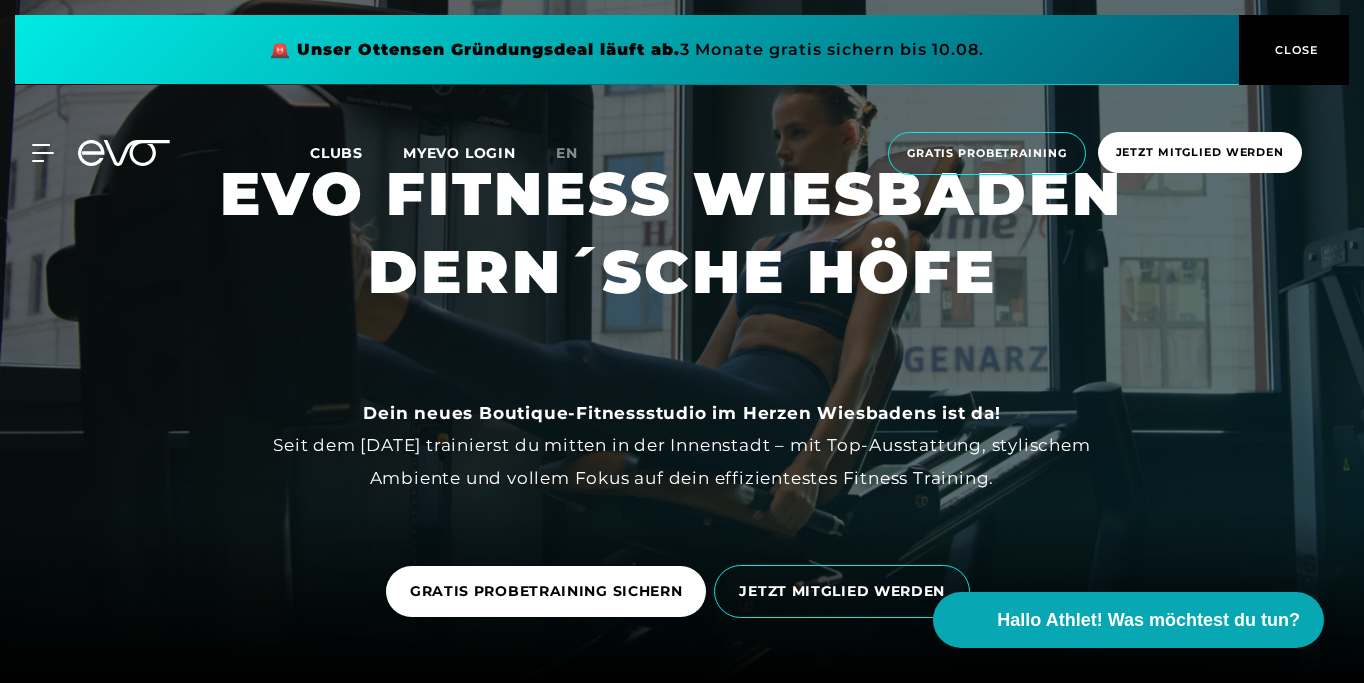 click on "Clubs" at bounding box center [336, 153] 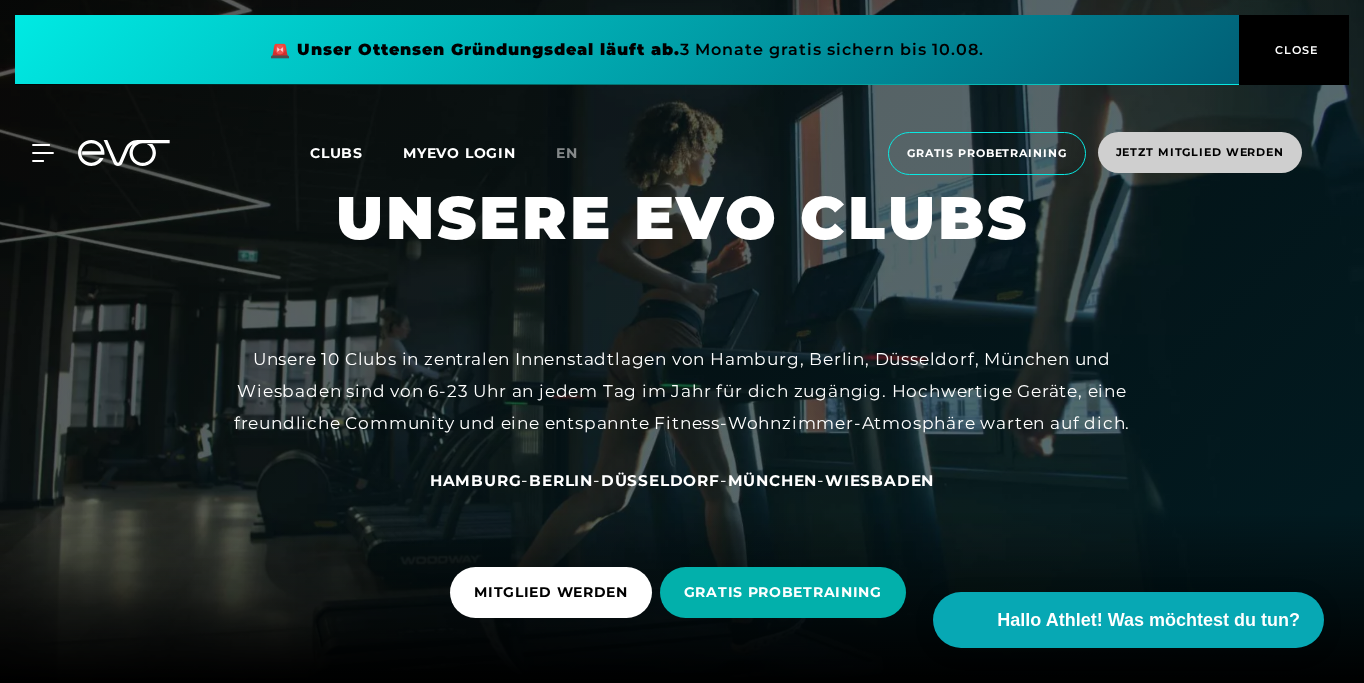 click on "Jetzt Mitglied werden" at bounding box center (1200, 152) 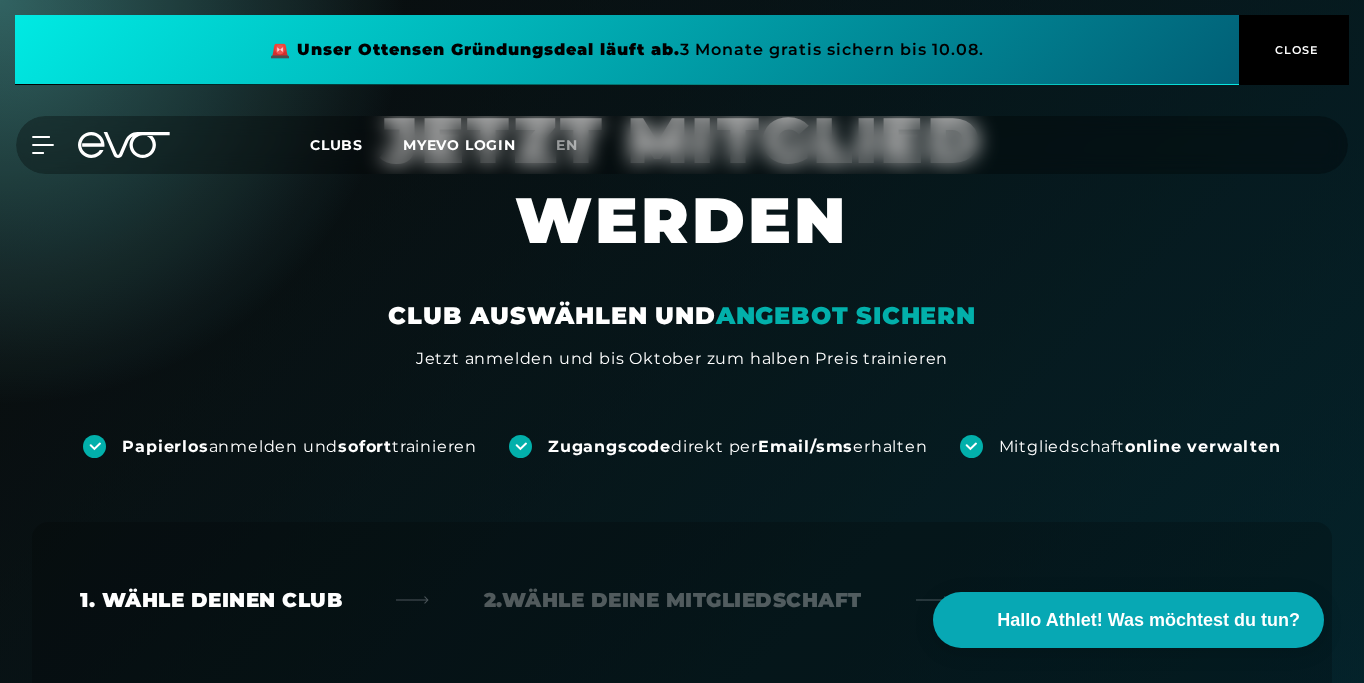 scroll, scrollTop: 446, scrollLeft: 0, axis: vertical 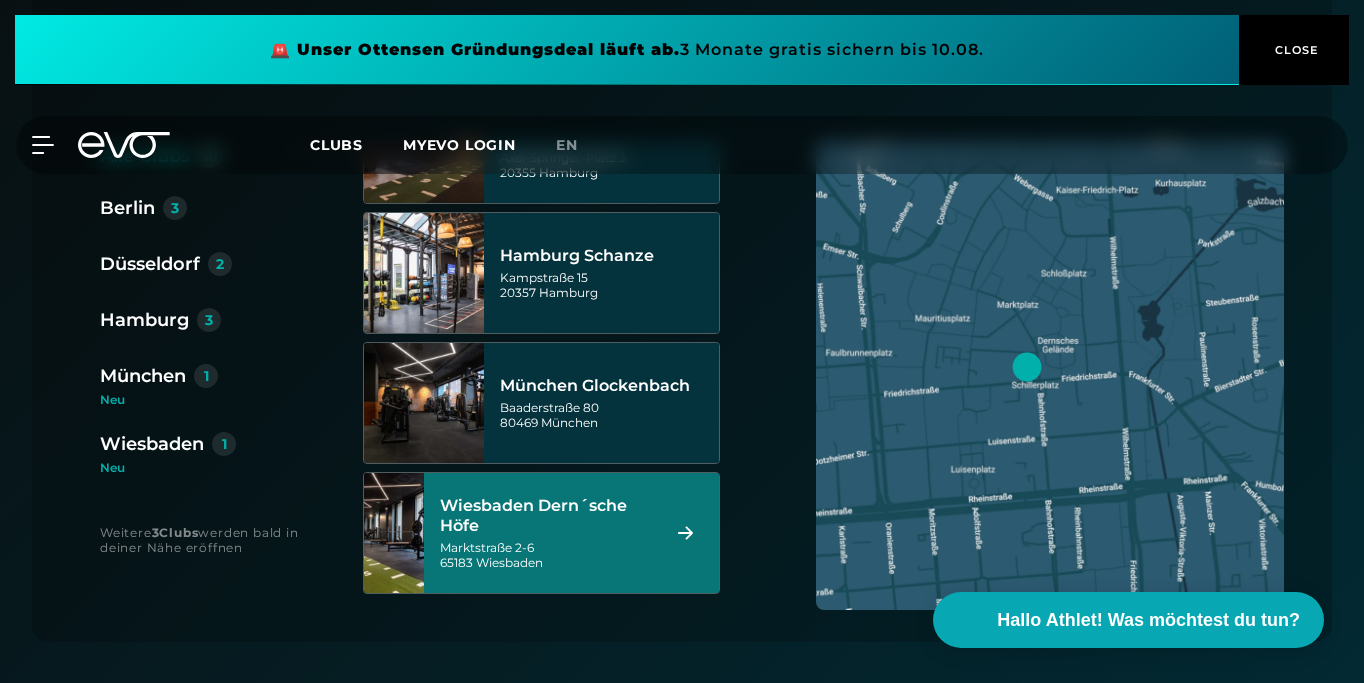 click at bounding box center [394, 533] 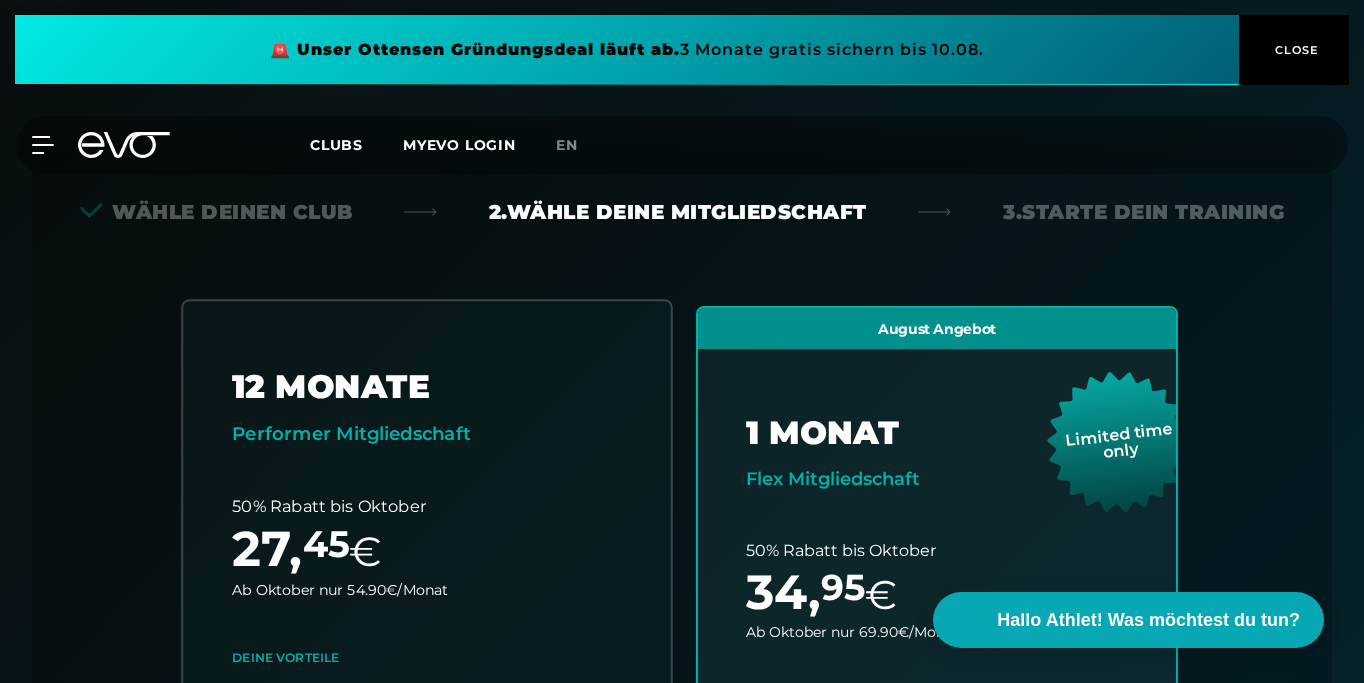 scroll, scrollTop: 215, scrollLeft: 0, axis: vertical 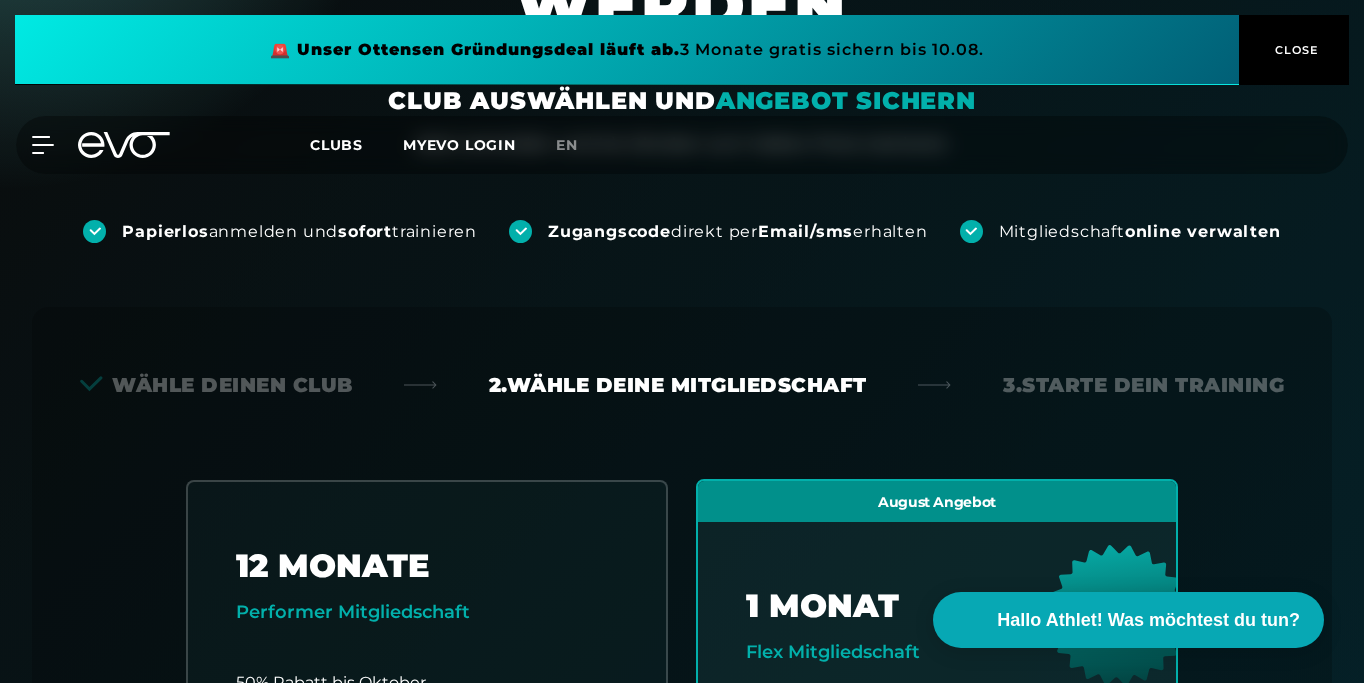 click on "Wähle deinen Club" at bounding box center [216, 385] 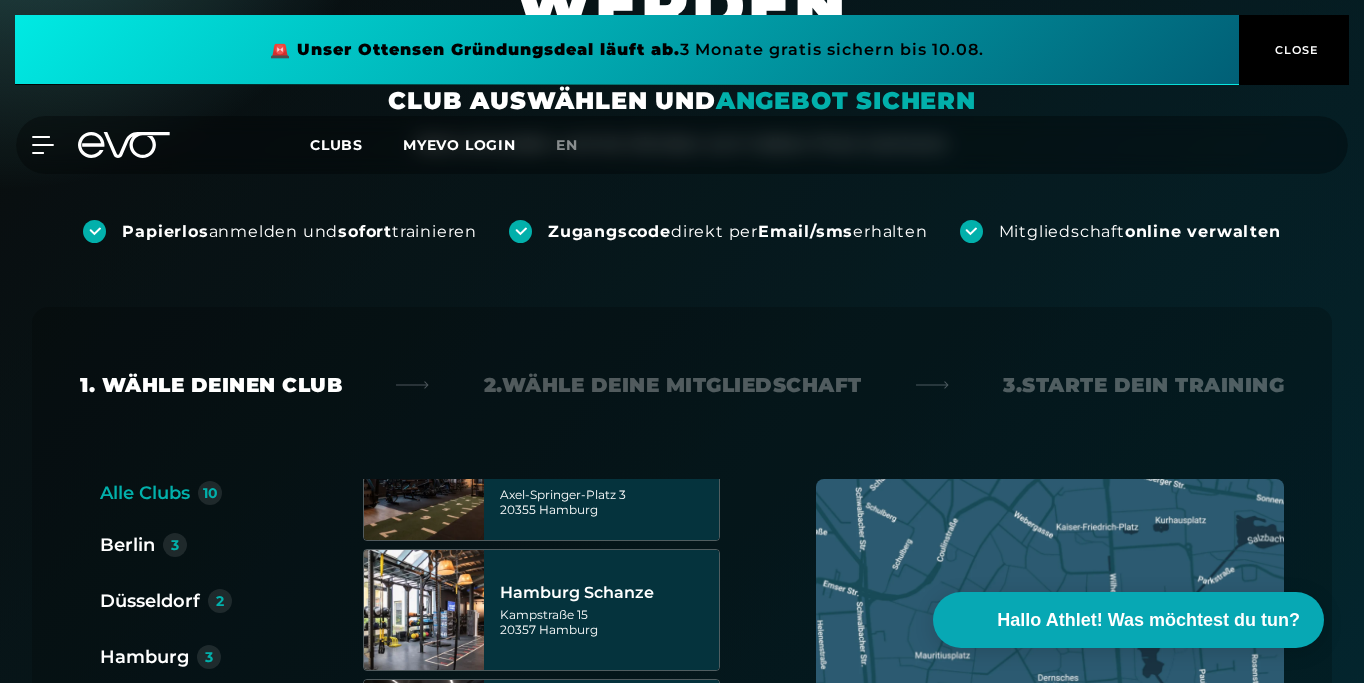 scroll, scrollTop: 684, scrollLeft: 0, axis: vertical 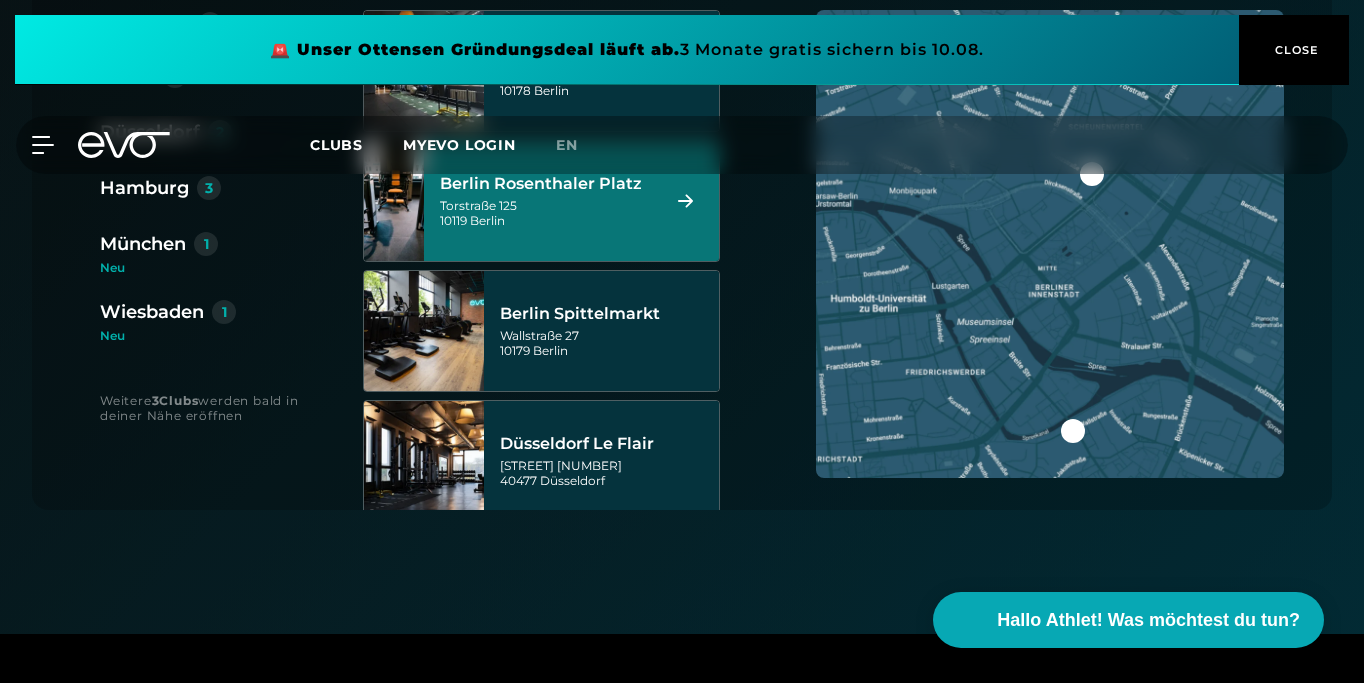 click on "Clubs" at bounding box center (336, 145) 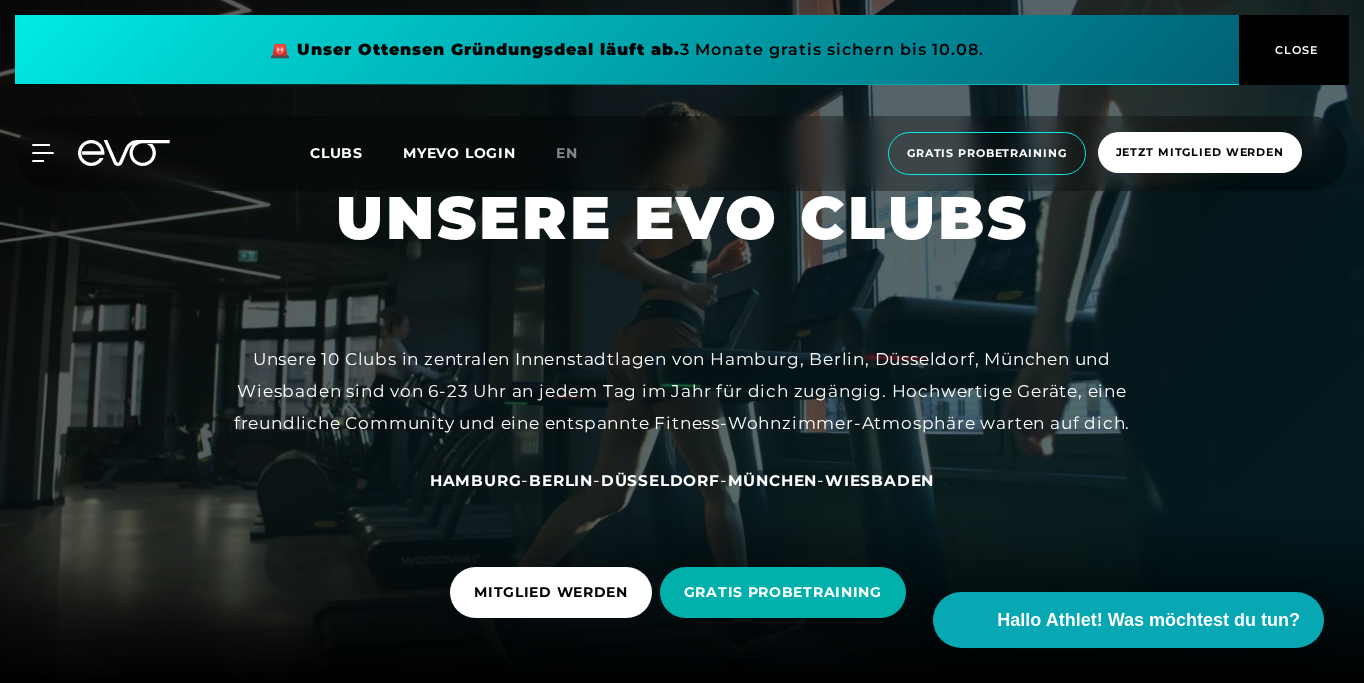 scroll, scrollTop: 172, scrollLeft: 0, axis: vertical 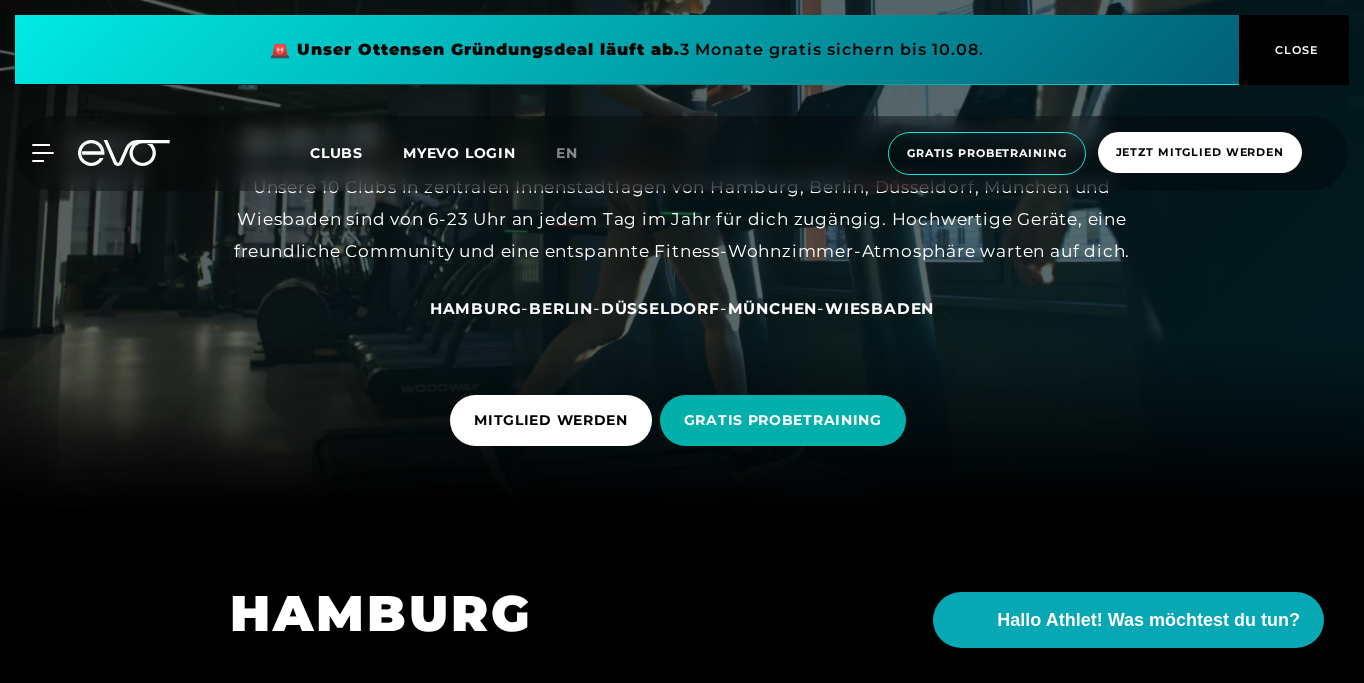 click on "Wiesbaden" at bounding box center (879, 308) 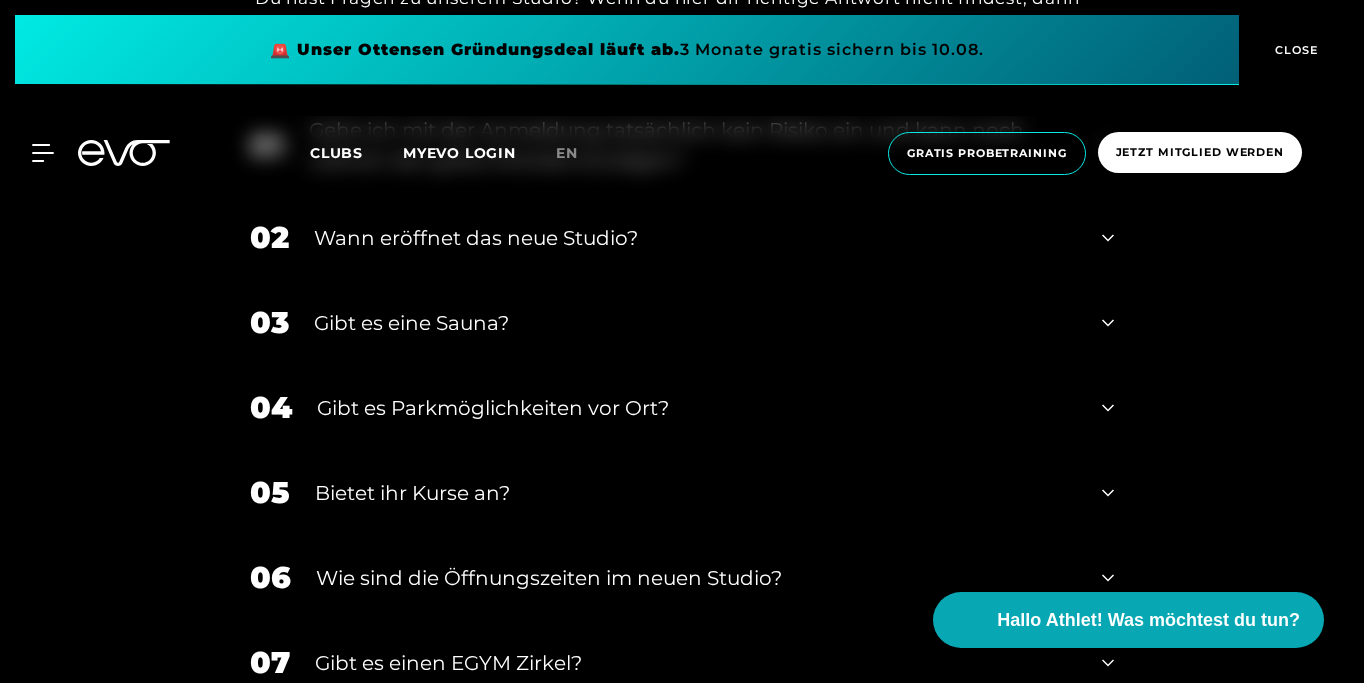 scroll, scrollTop: 7370, scrollLeft: 0, axis: vertical 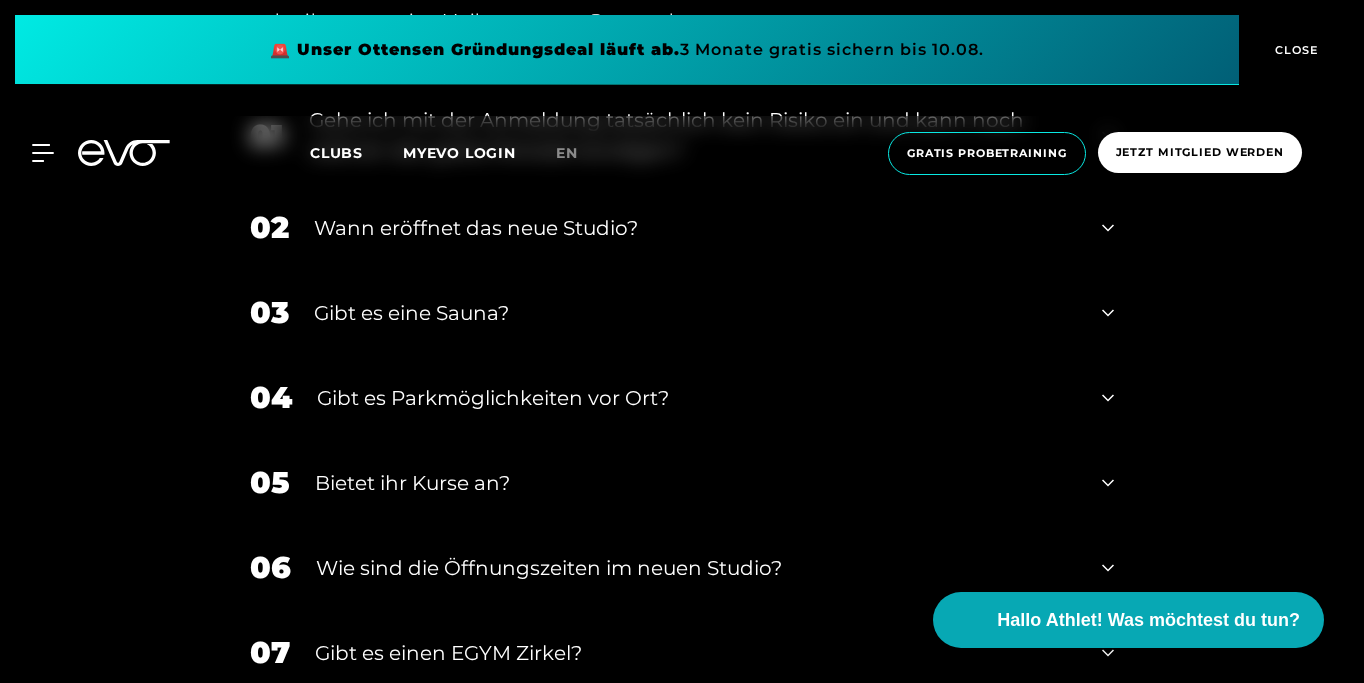 click on "Gibt es eine Sauna?" at bounding box center (695, 313) 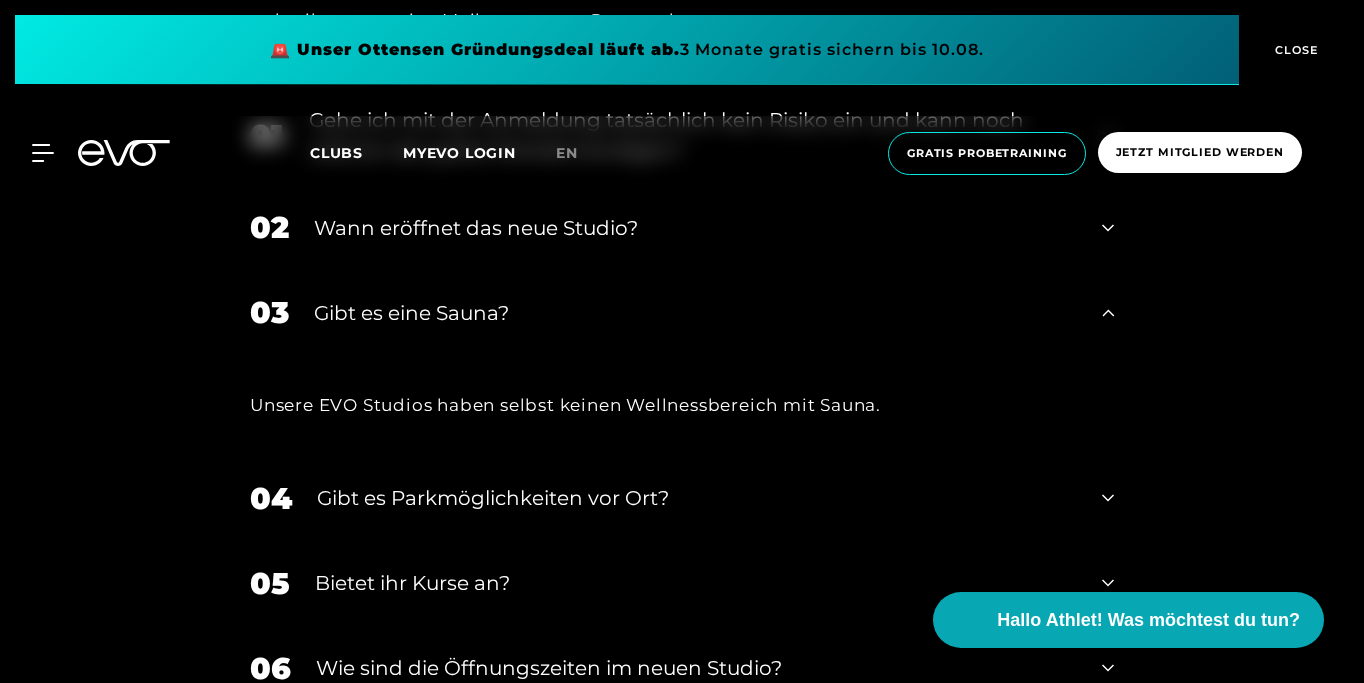 click on "Gibt es eine Sauna?" at bounding box center (695, 313) 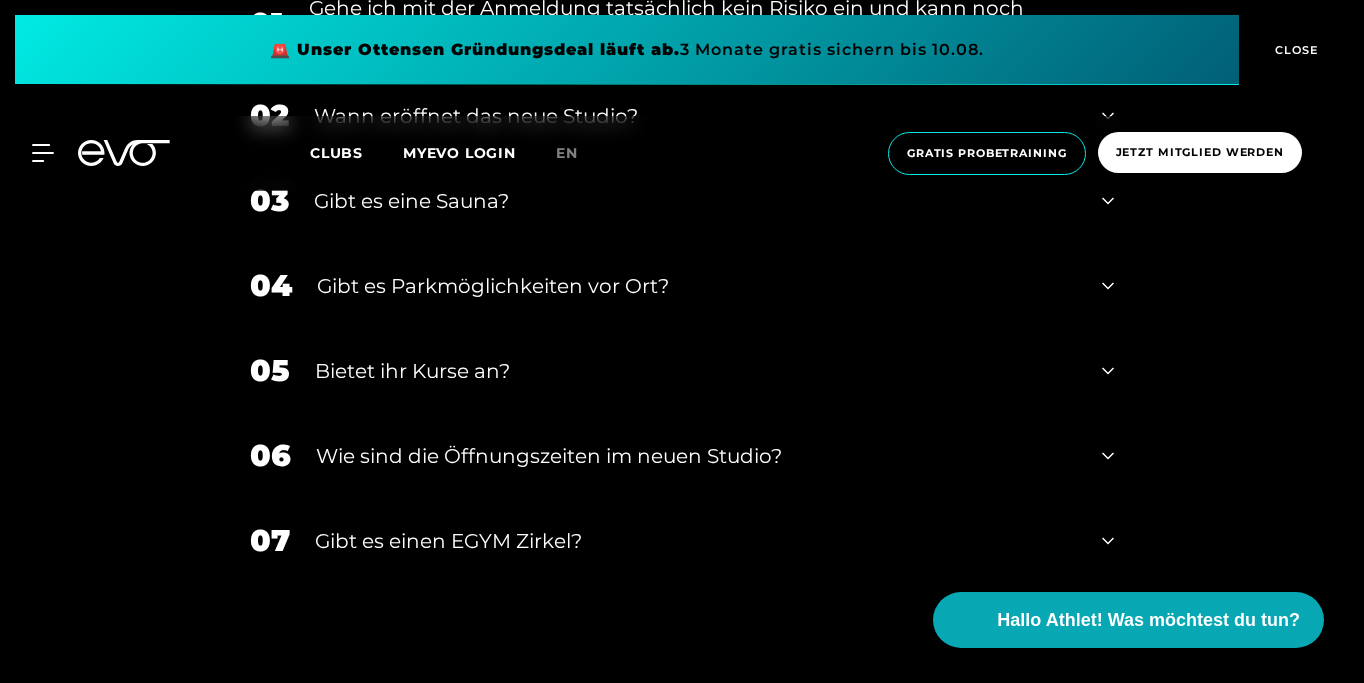 scroll, scrollTop: 7609, scrollLeft: 0, axis: vertical 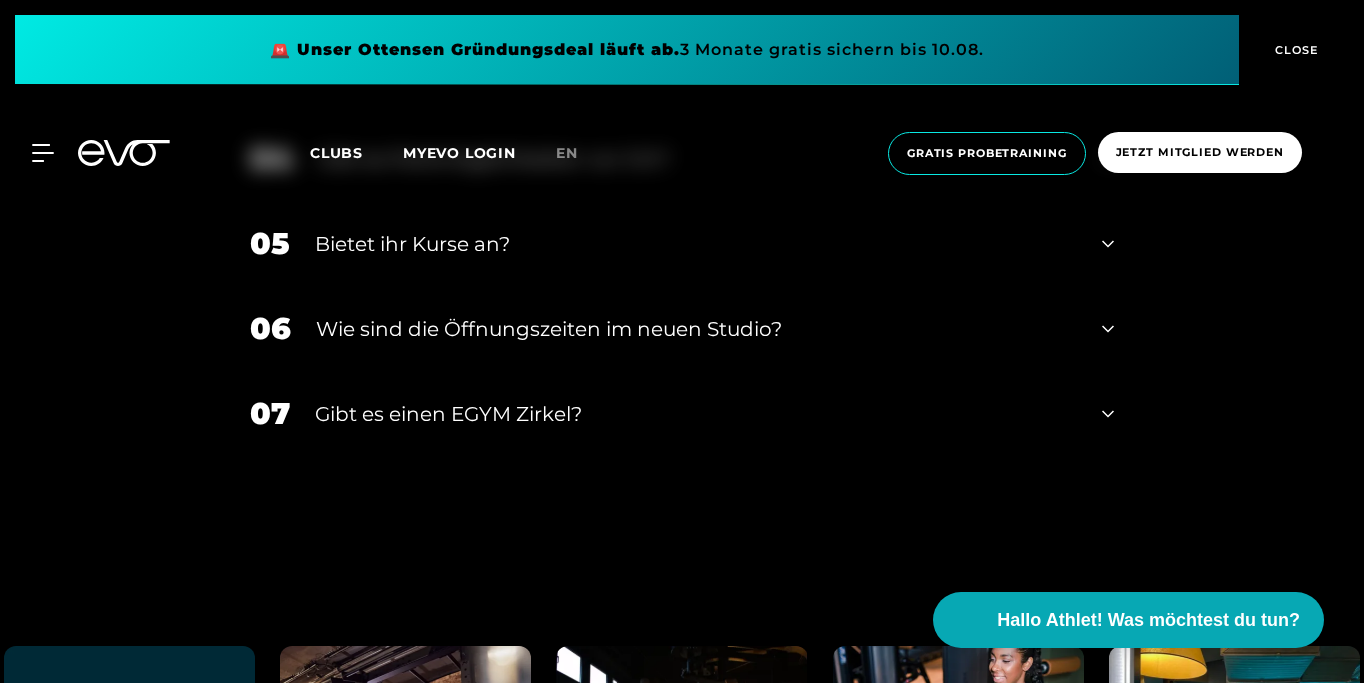 click on "07 Gibt es einen EGYM Zirkel?" at bounding box center [682, 413] 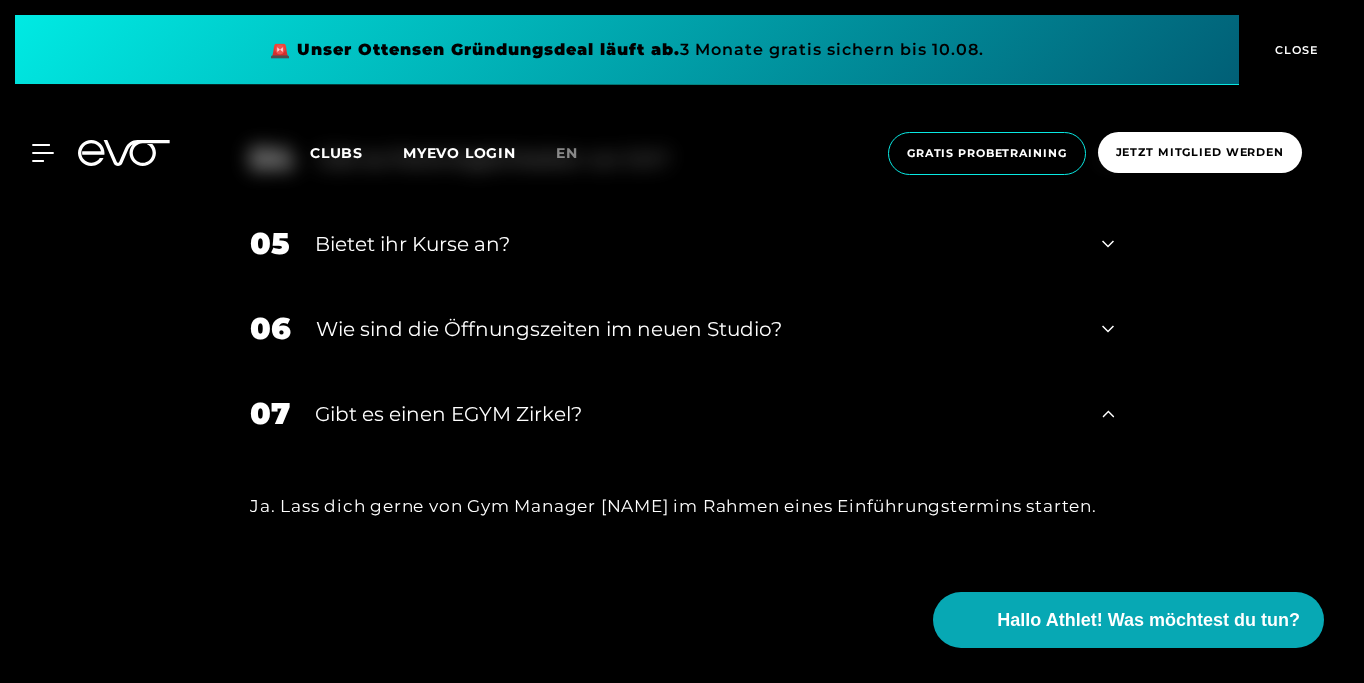 click on "Gibt es einen EGYM Zirkel?" at bounding box center (696, 414) 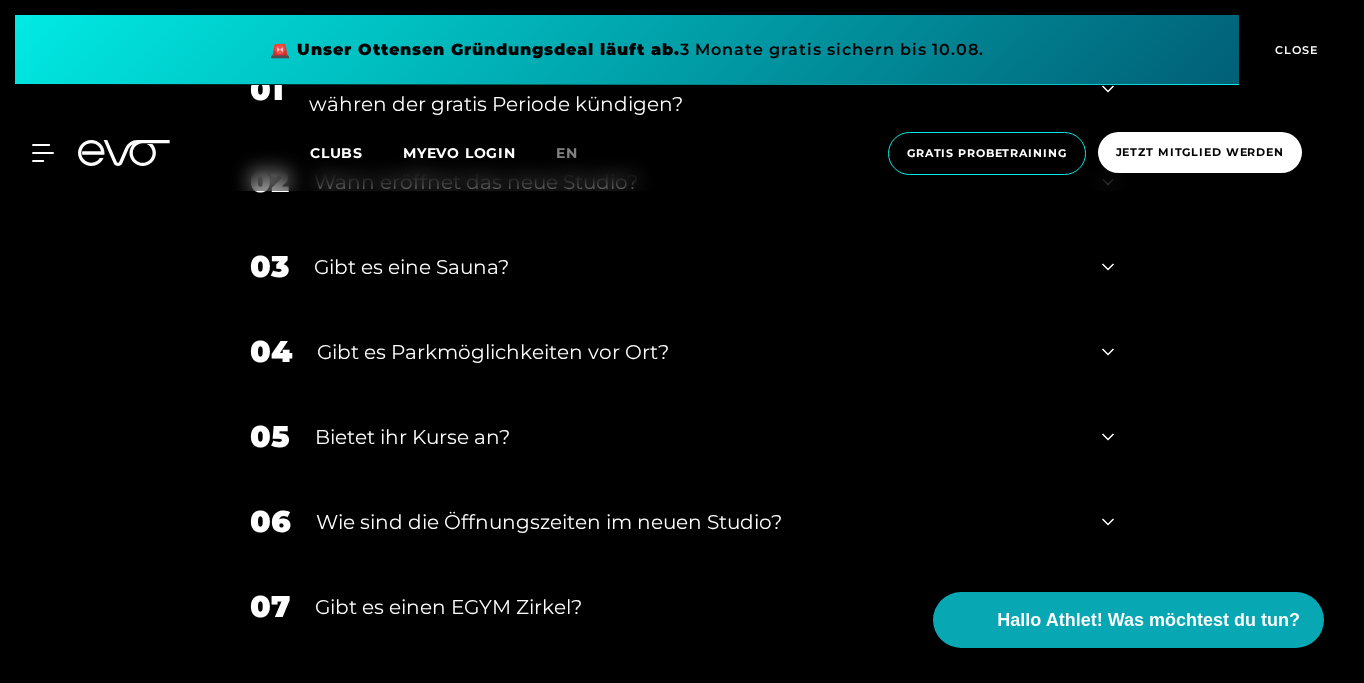 scroll, scrollTop: 7420, scrollLeft: 0, axis: vertical 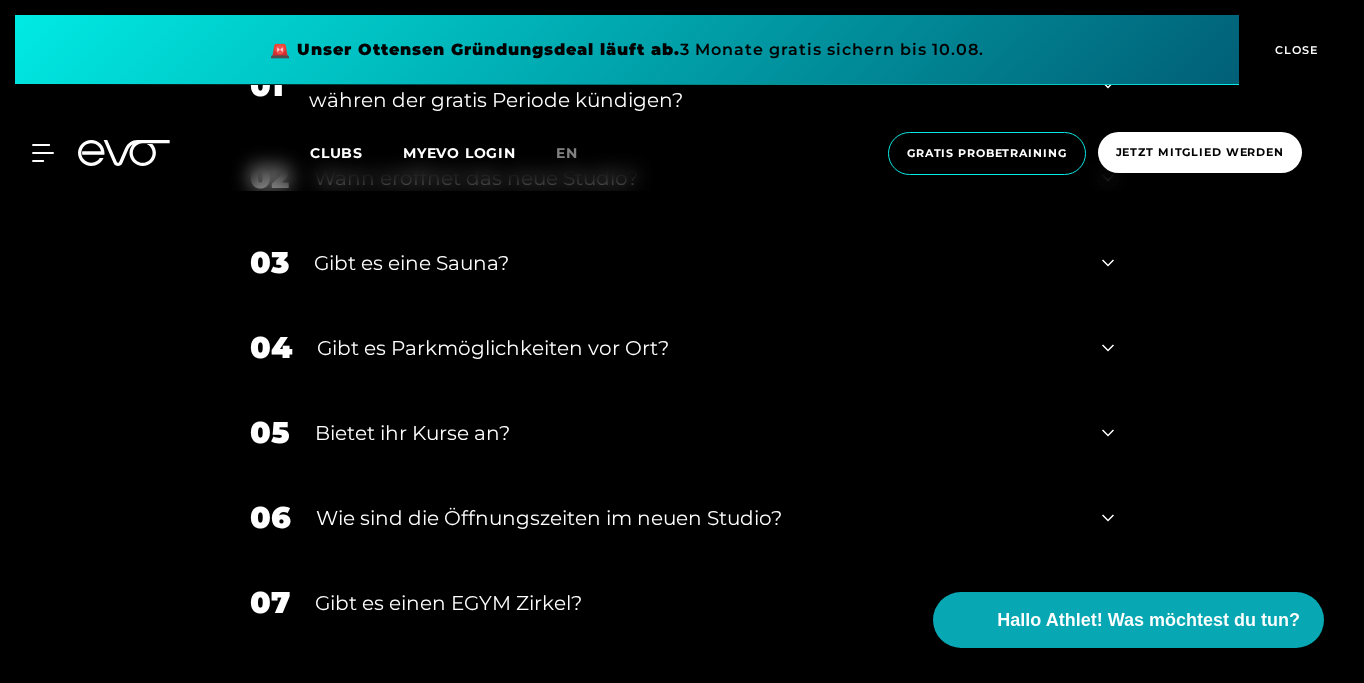 click on "Bietet ihr Kurse an?" at bounding box center (696, 433) 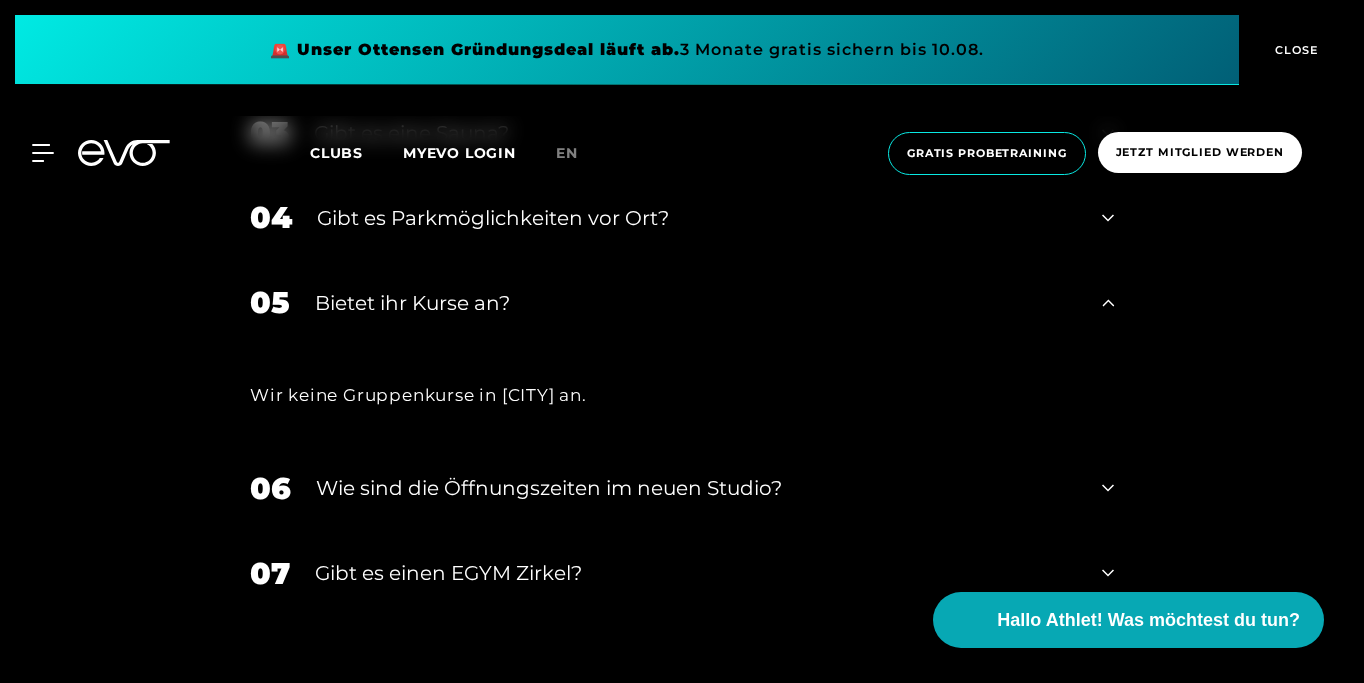 scroll, scrollTop: 7554, scrollLeft: 0, axis: vertical 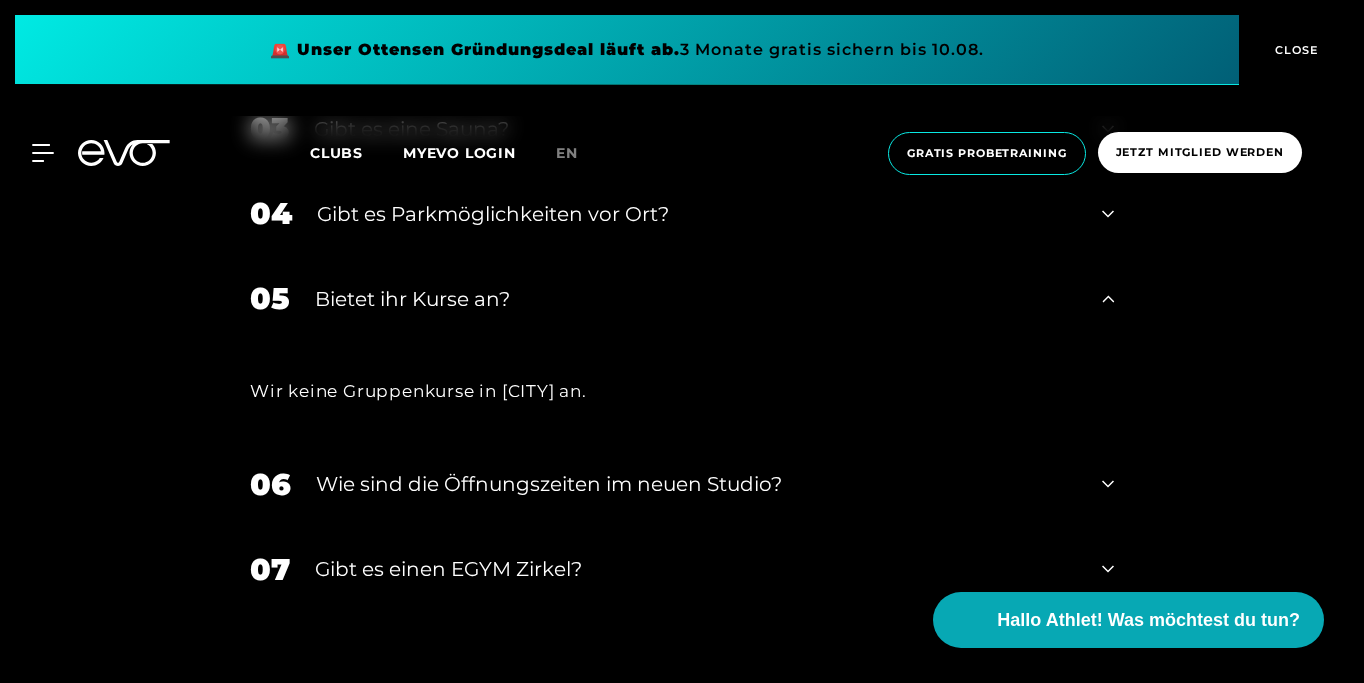 click on "Bietet ihr Kurse an?" at bounding box center [696, 299] 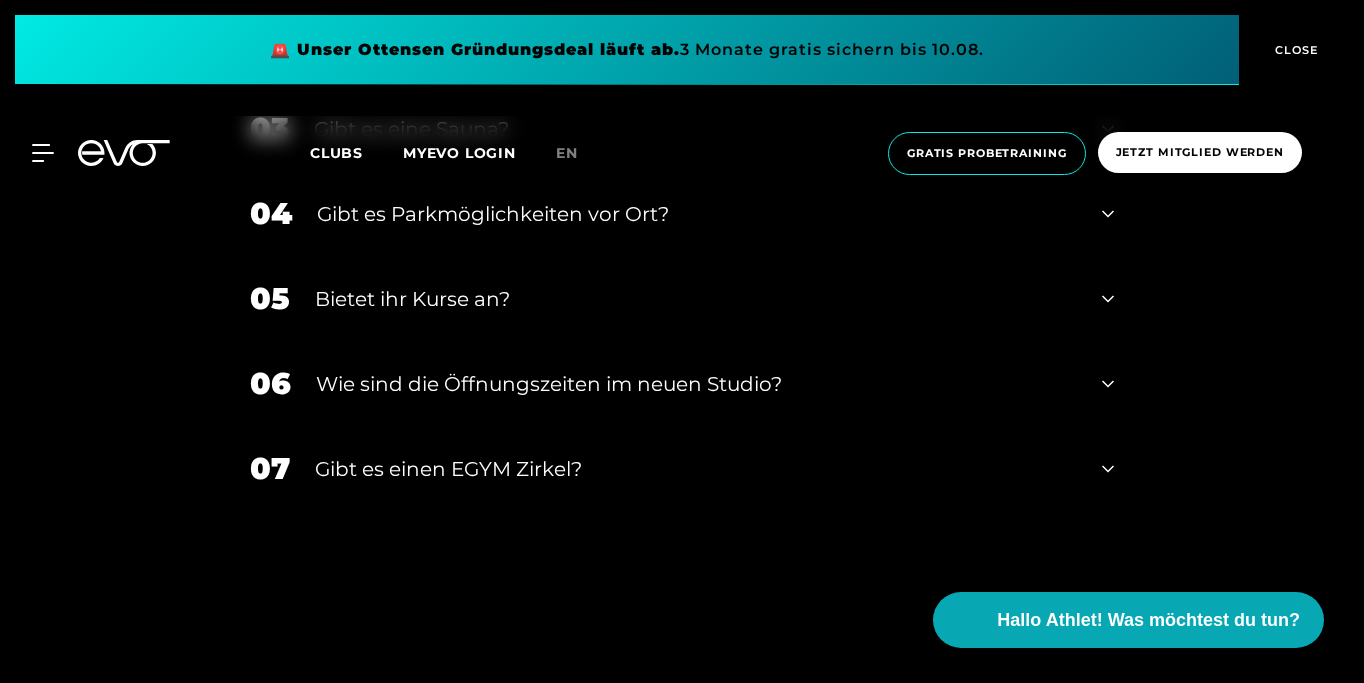 click on "Gibt es Parkmöglichkeiten vor Ort?" at bounding box center [697, 214] 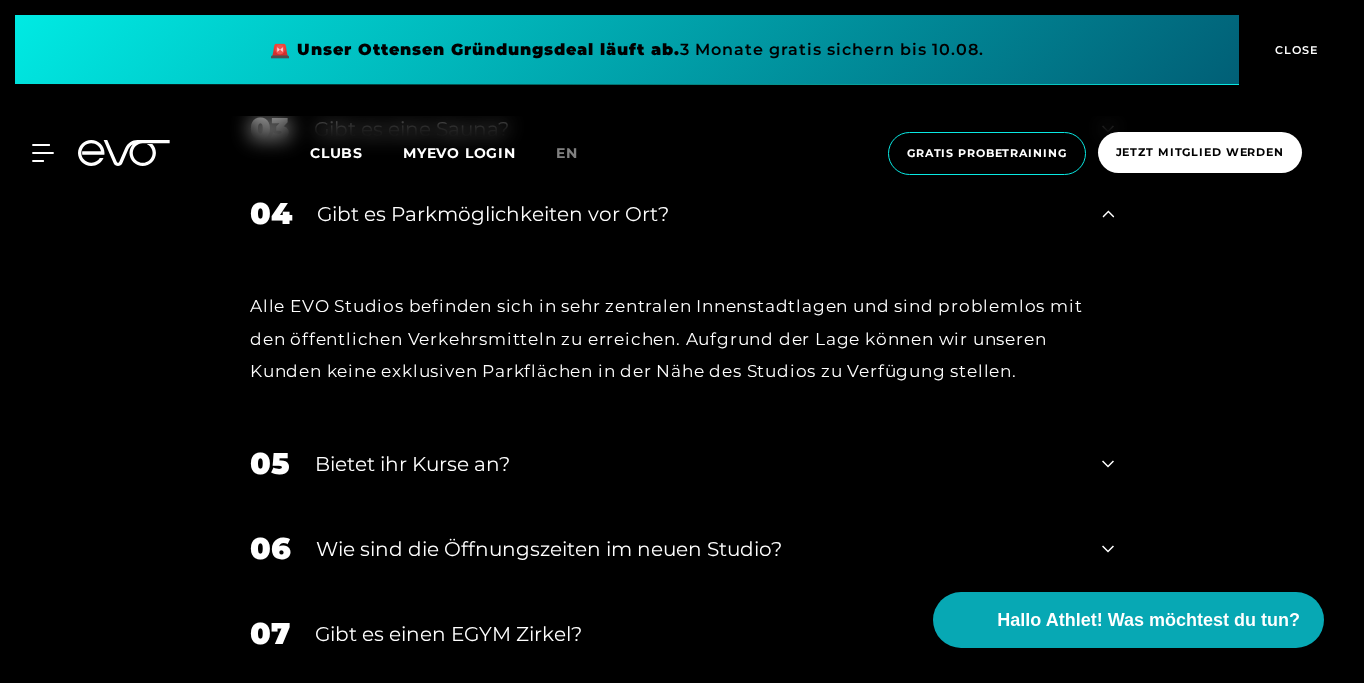 click on "Gibt es Parkmöglichkeiten vor Ort?" at bounding box center [697, 214] 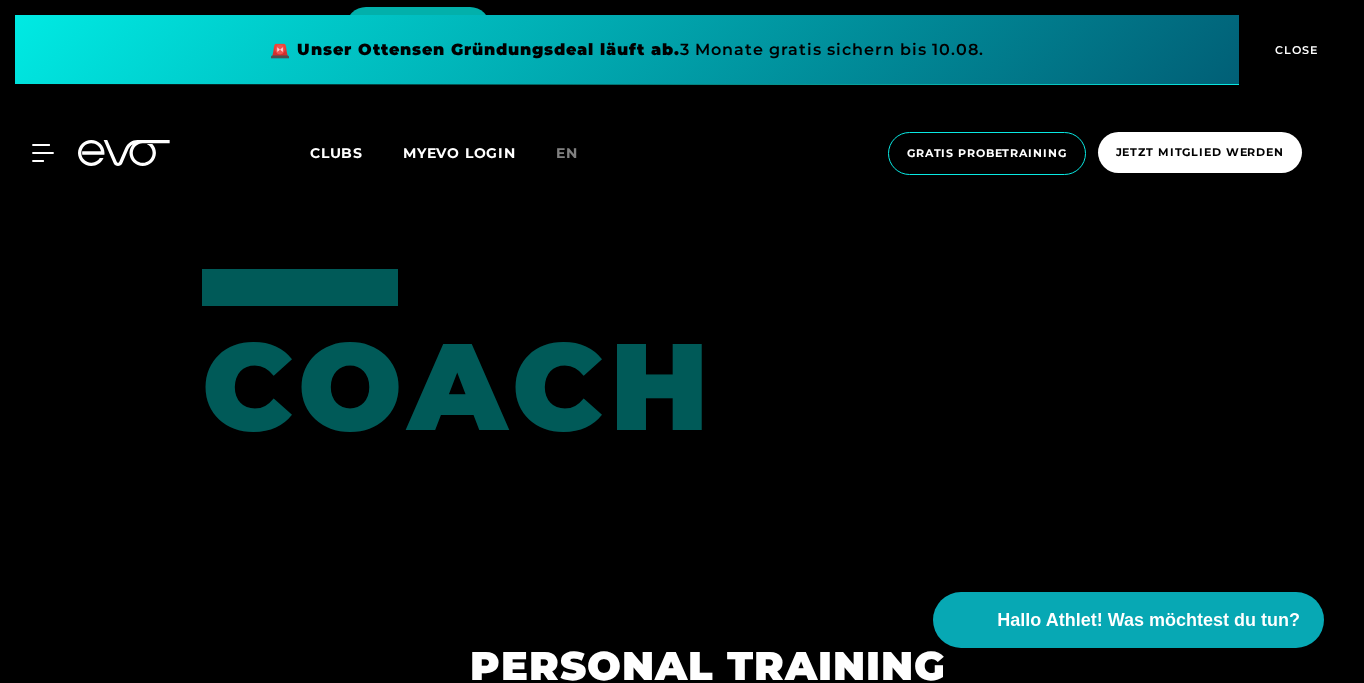 scroll, scrollTop: 4118, scrollLeft: 0, axis: vertical 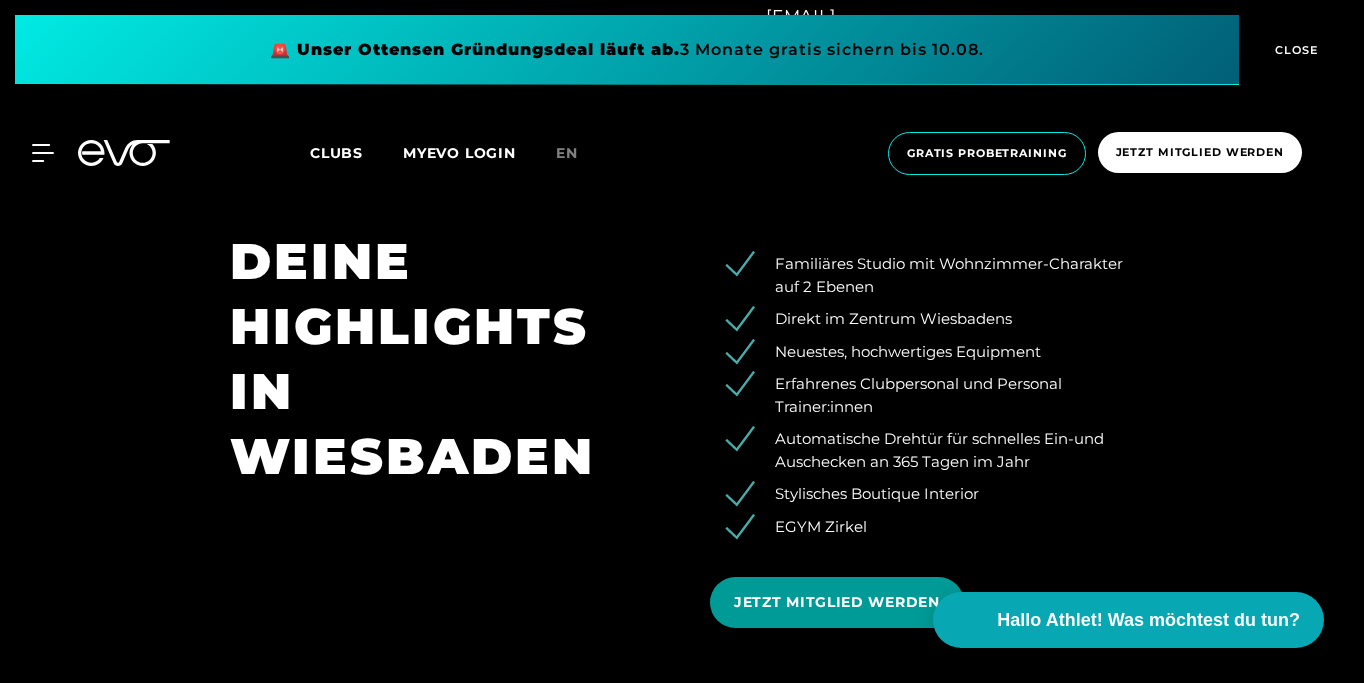 click on "JETZT MITGLIED WERDEN" at bounding box center (837, 602) 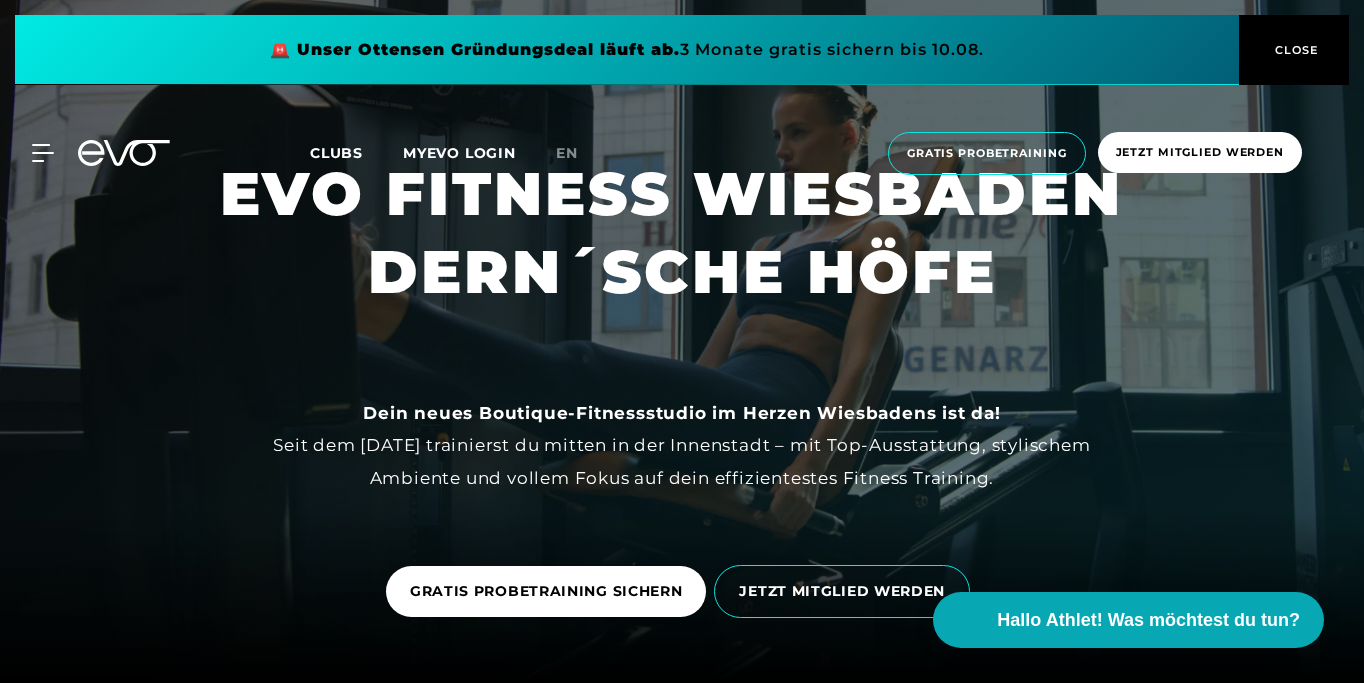 scroll, scrollTop: 46, scrollLeft: 0, axis: vertical 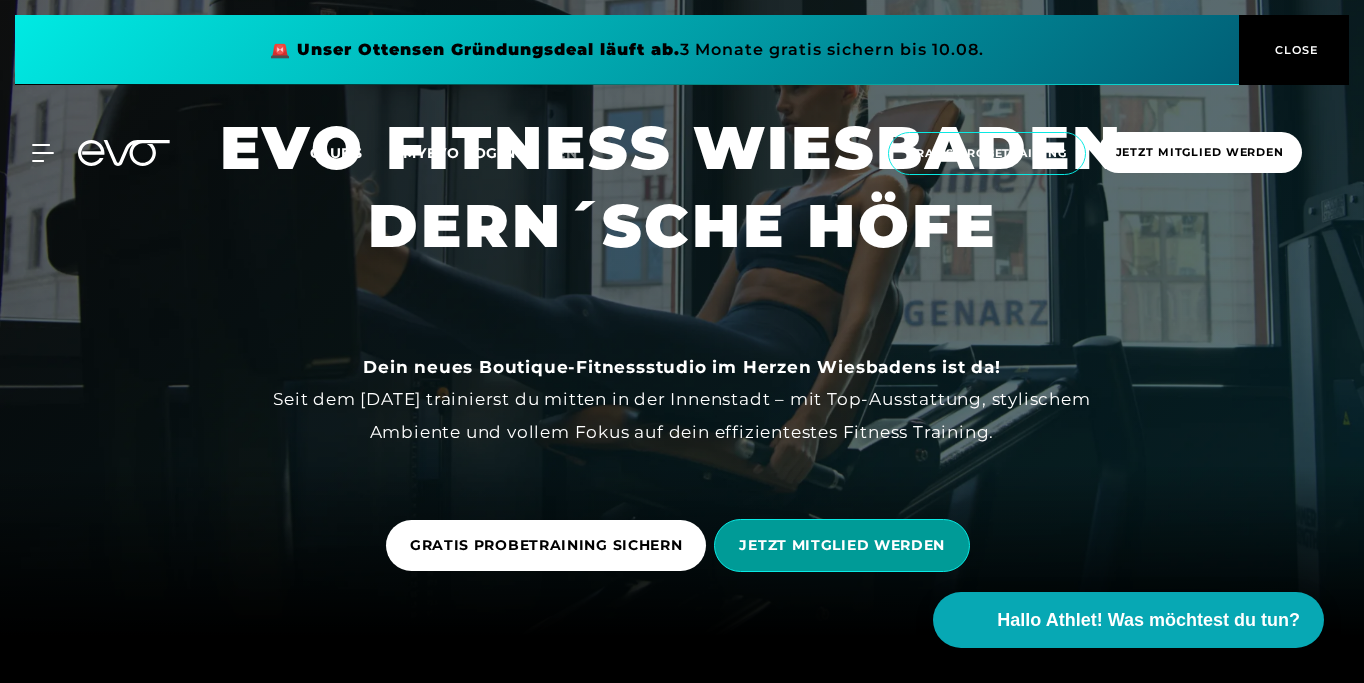 click on "JETZT MITGLIED WERDEN" at bounding box center (842, 545) 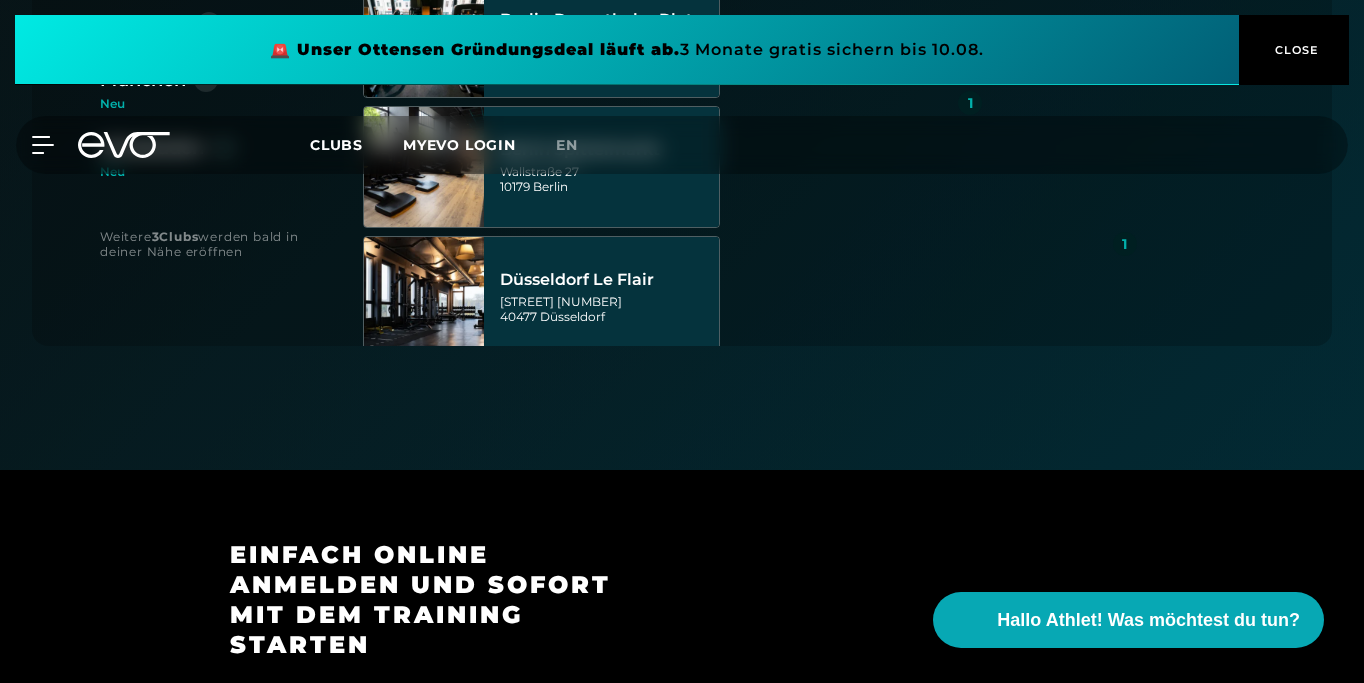 scroll, scrollTop: 479, scrollLeft: 0, axis: vertical 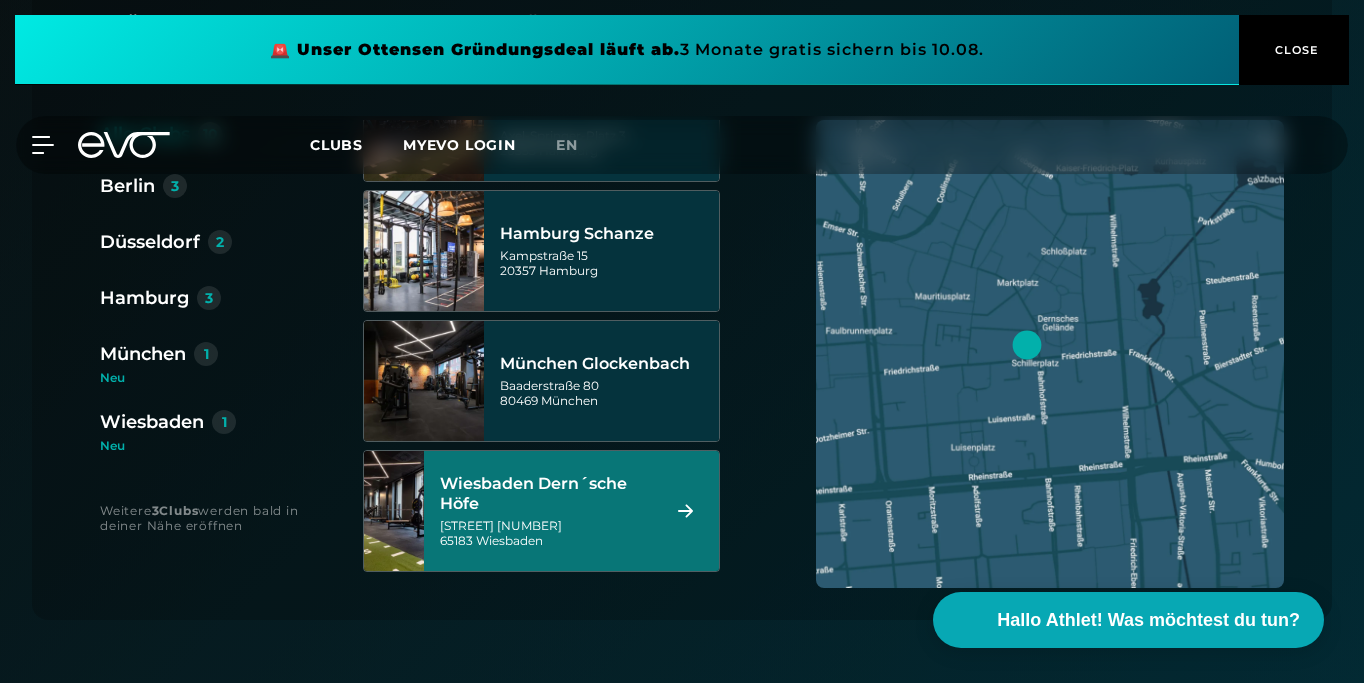 click on "Wiesbaden Dern´sche Höfe" at bounding box center [547, 494] 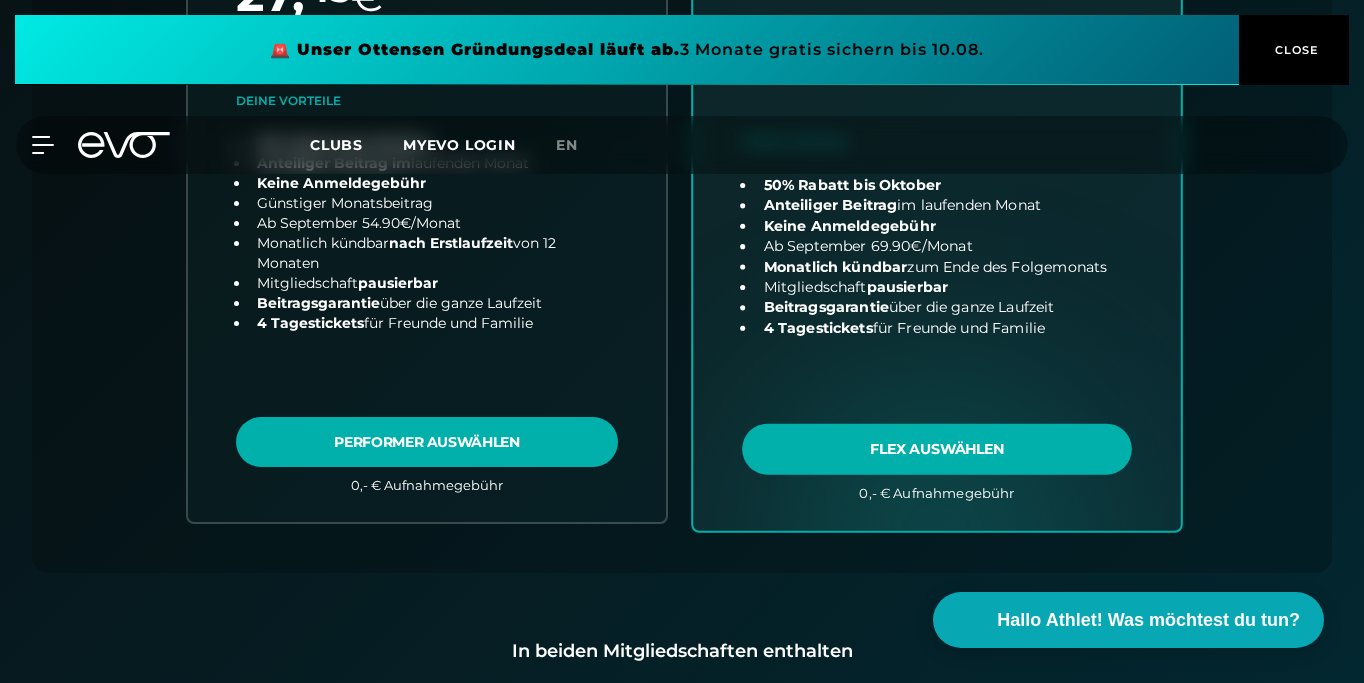 scroll, scrollTop: 1067, scrollLeft: 0, axis: vertical 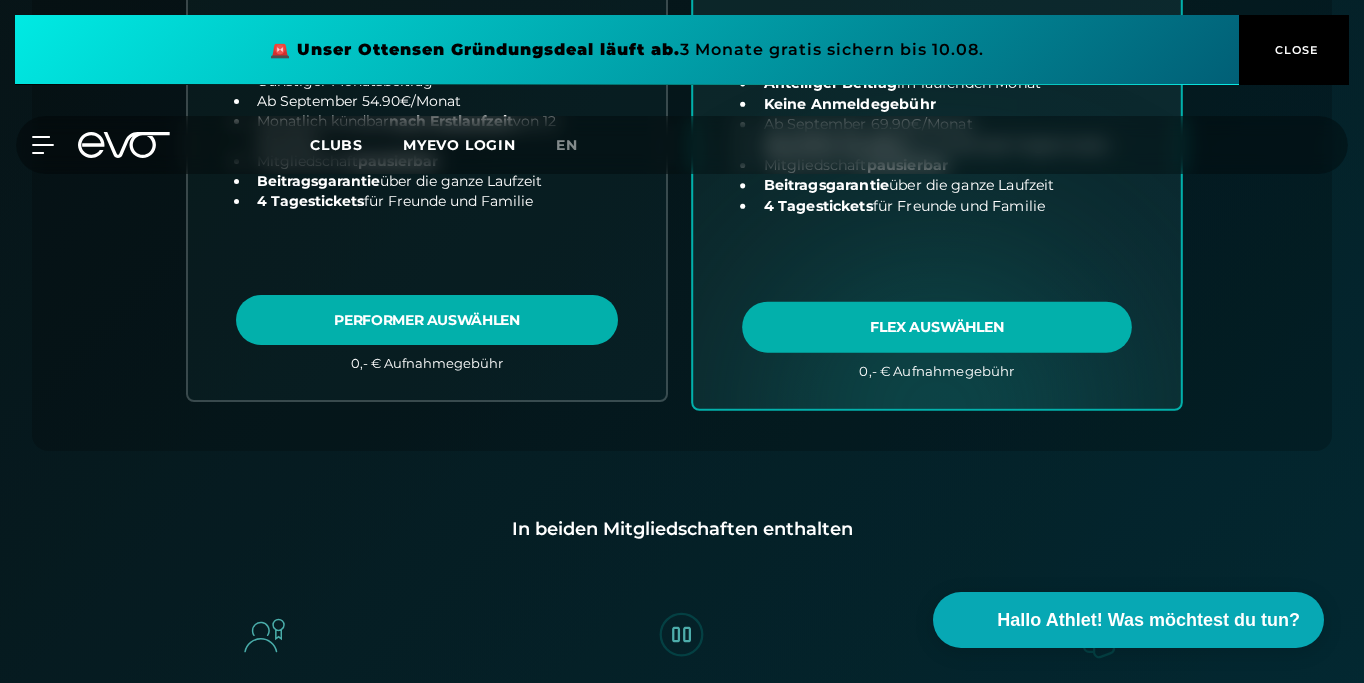 click at bounding box center [937, 14] 